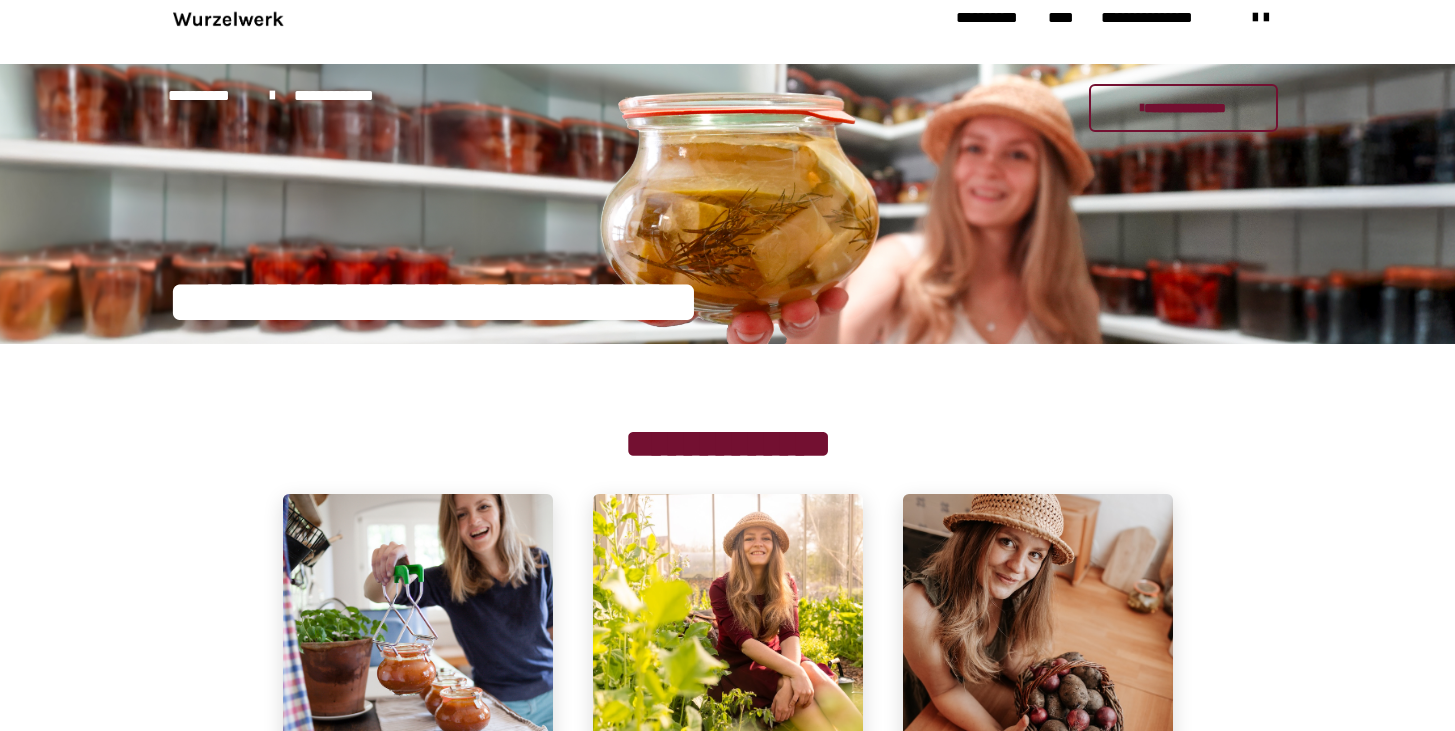 scroll, scrollTop: 0, scrollLeft: 0, axis: both 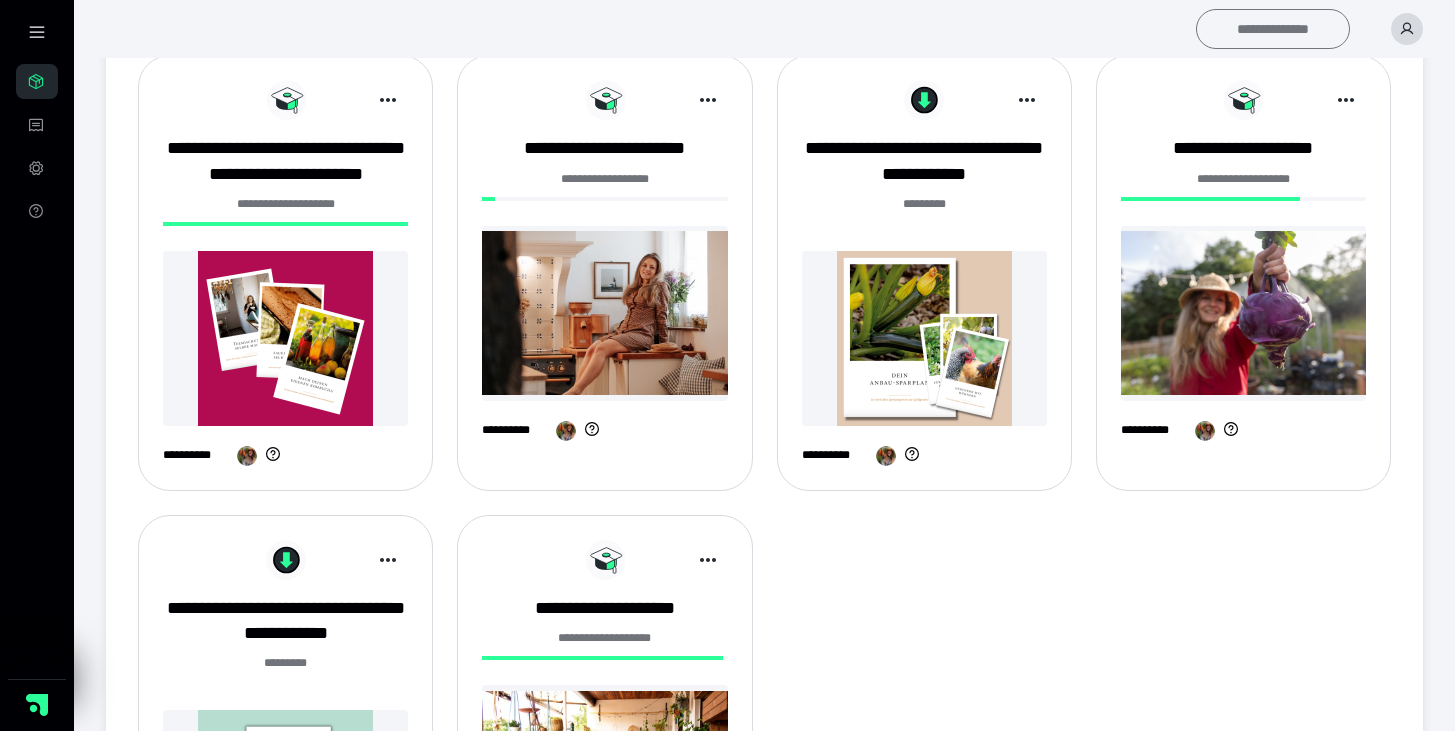 click on "**********" at bounding box center [1273, 29] 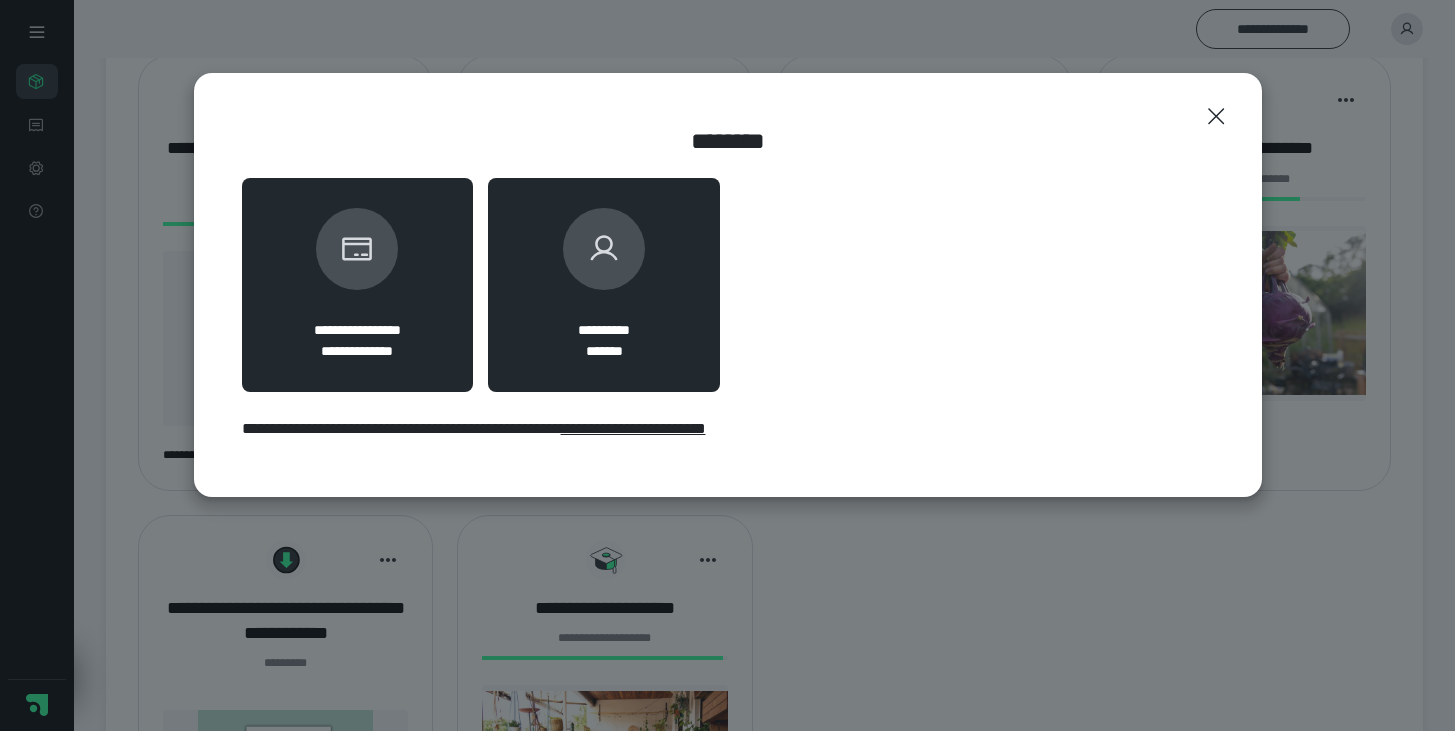 click at bounding box center [604, 249] 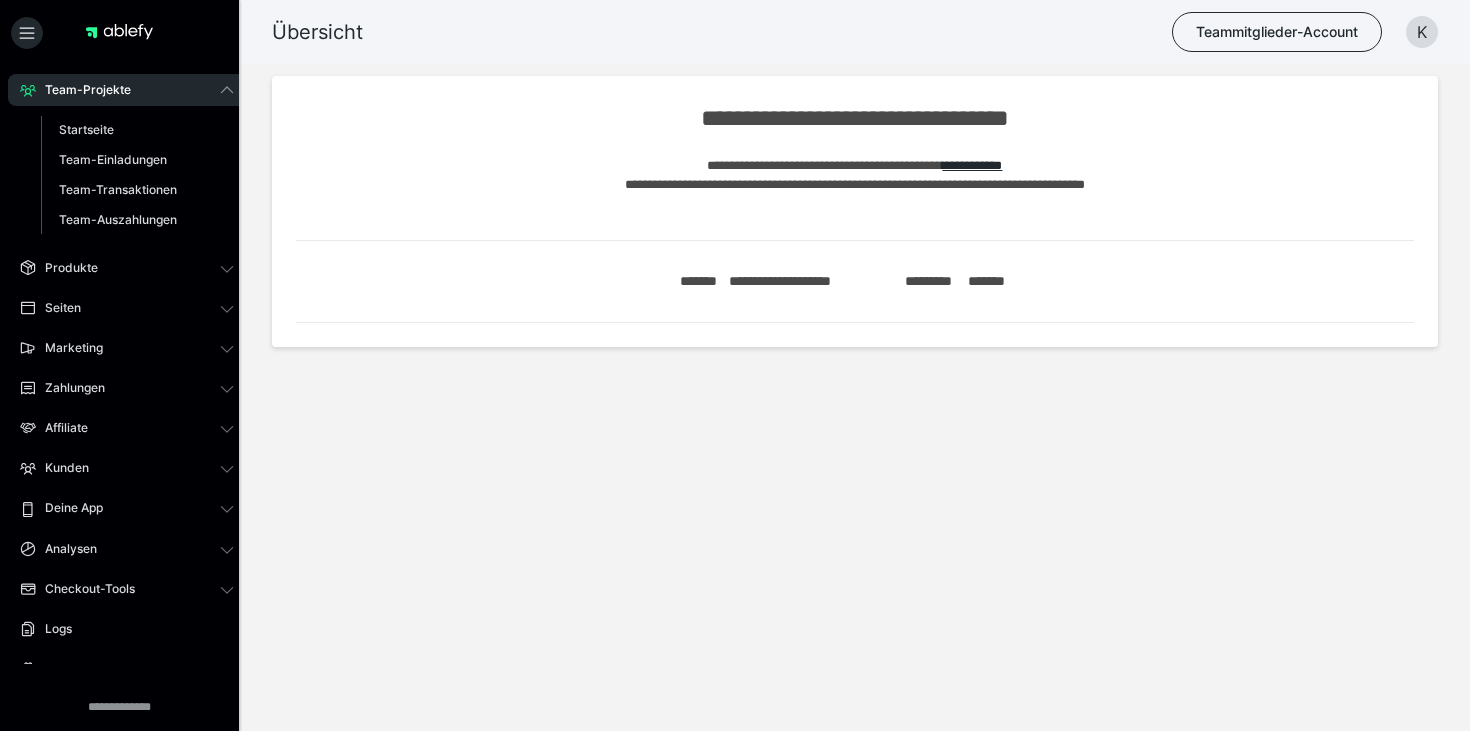scroll, scrollTop: 0, scrollLeft: 0, axis: both 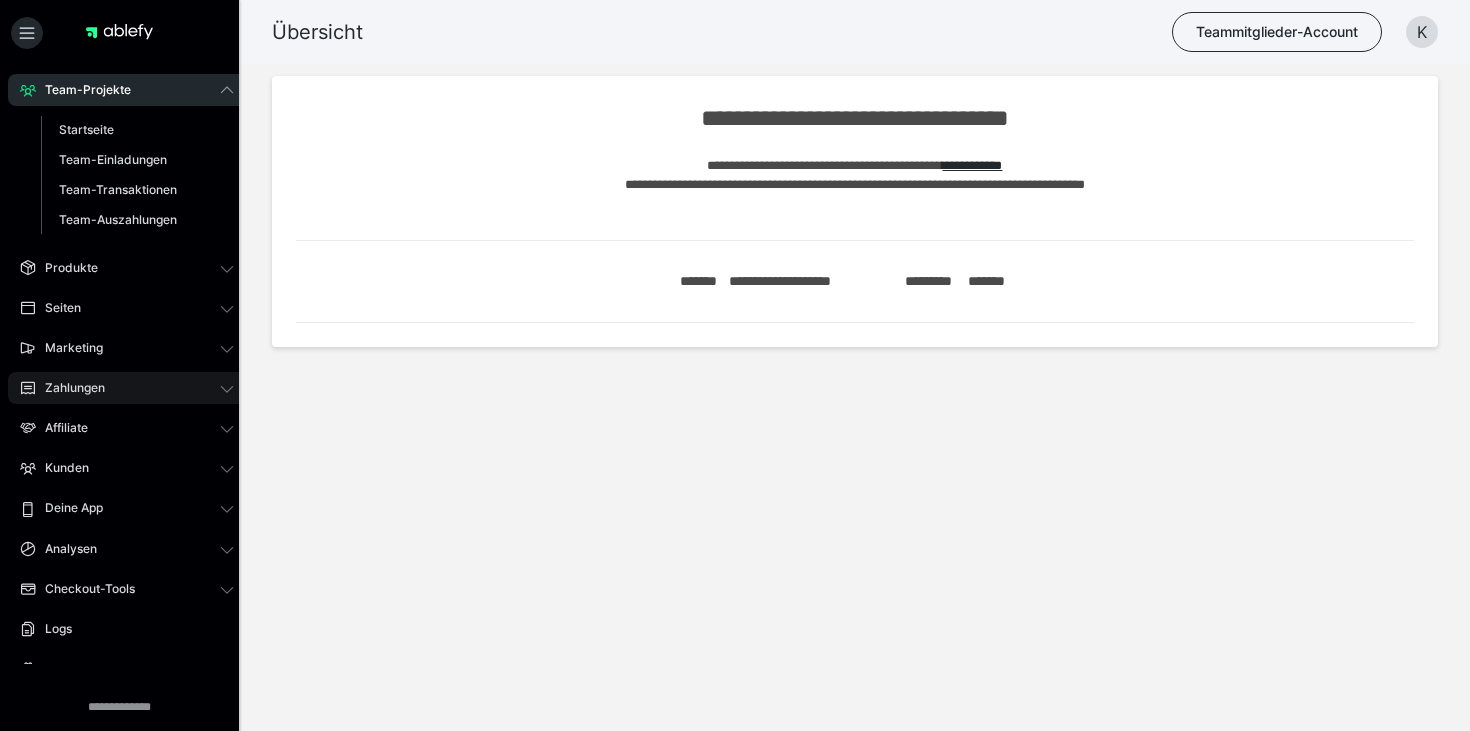 click on "Zahlungen" at bounding box center (127, 388) 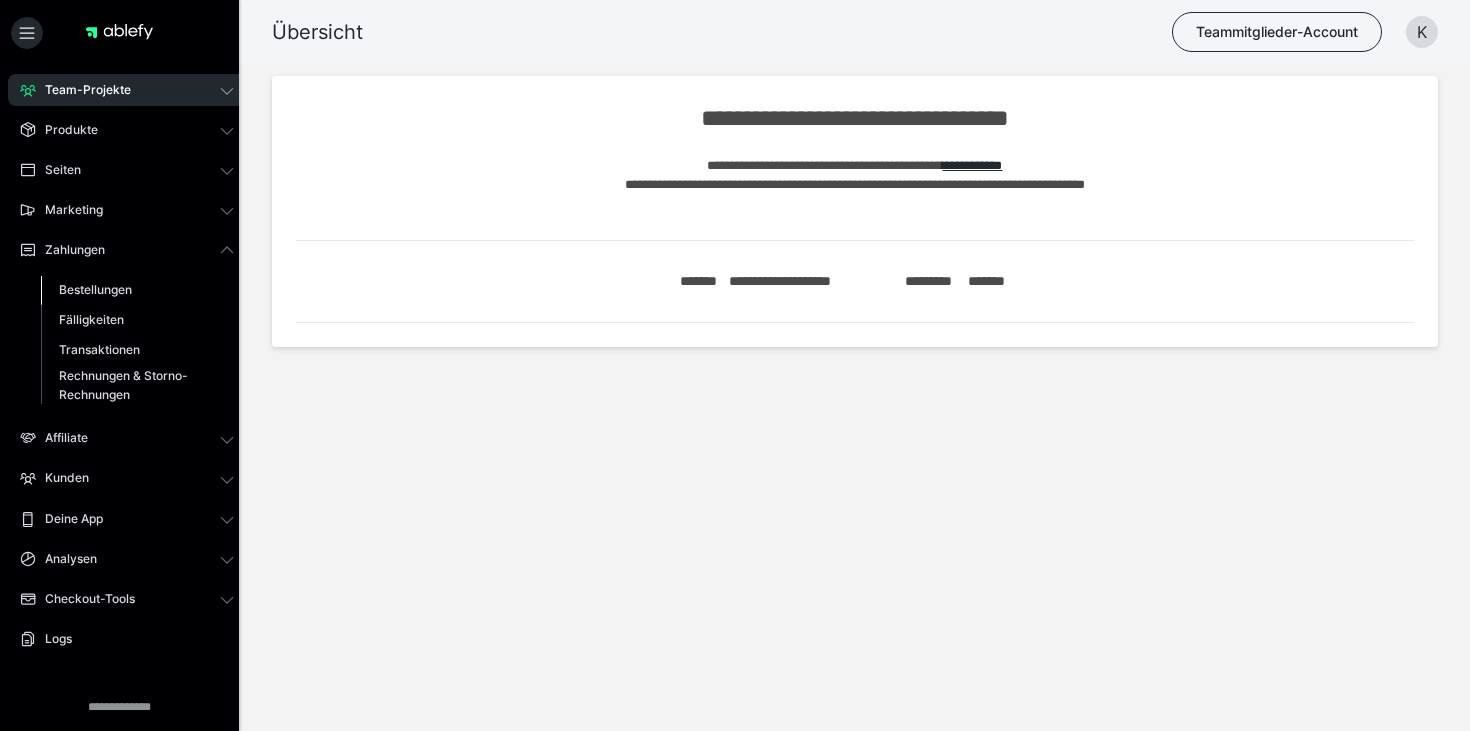 click on "Bestellungen" at bounding box center (95, 289) 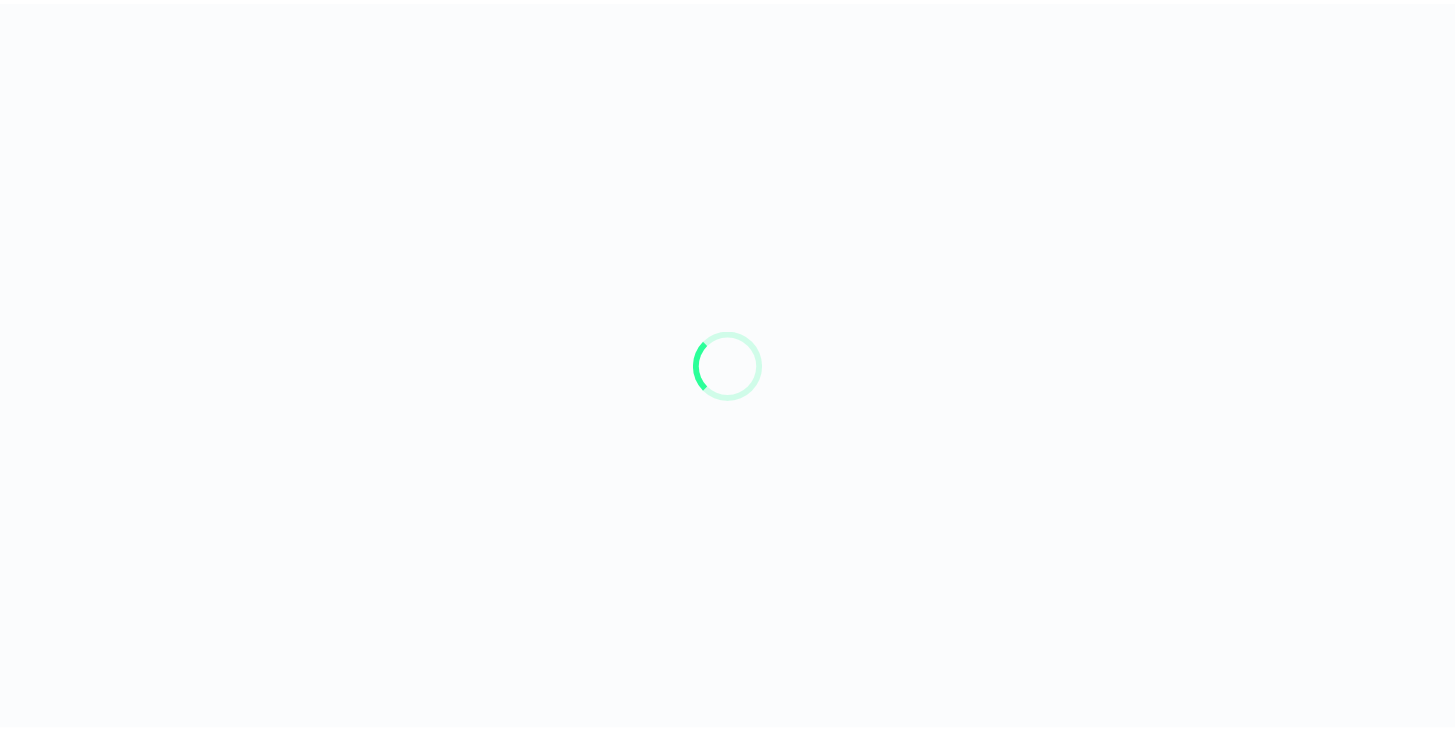 scroll, scrollTop: 0, scrollLeft: 0, axis: both 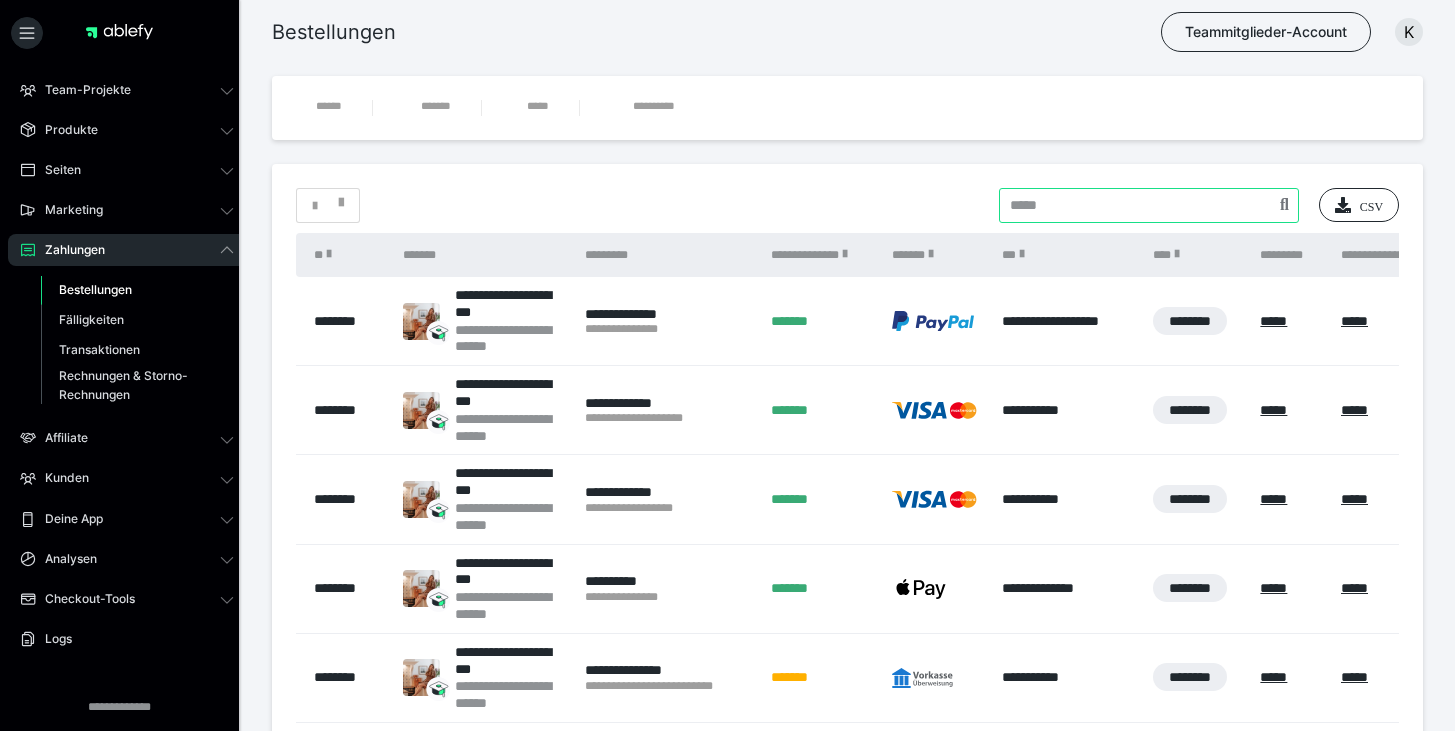 click at bounding box center [1149, 205] 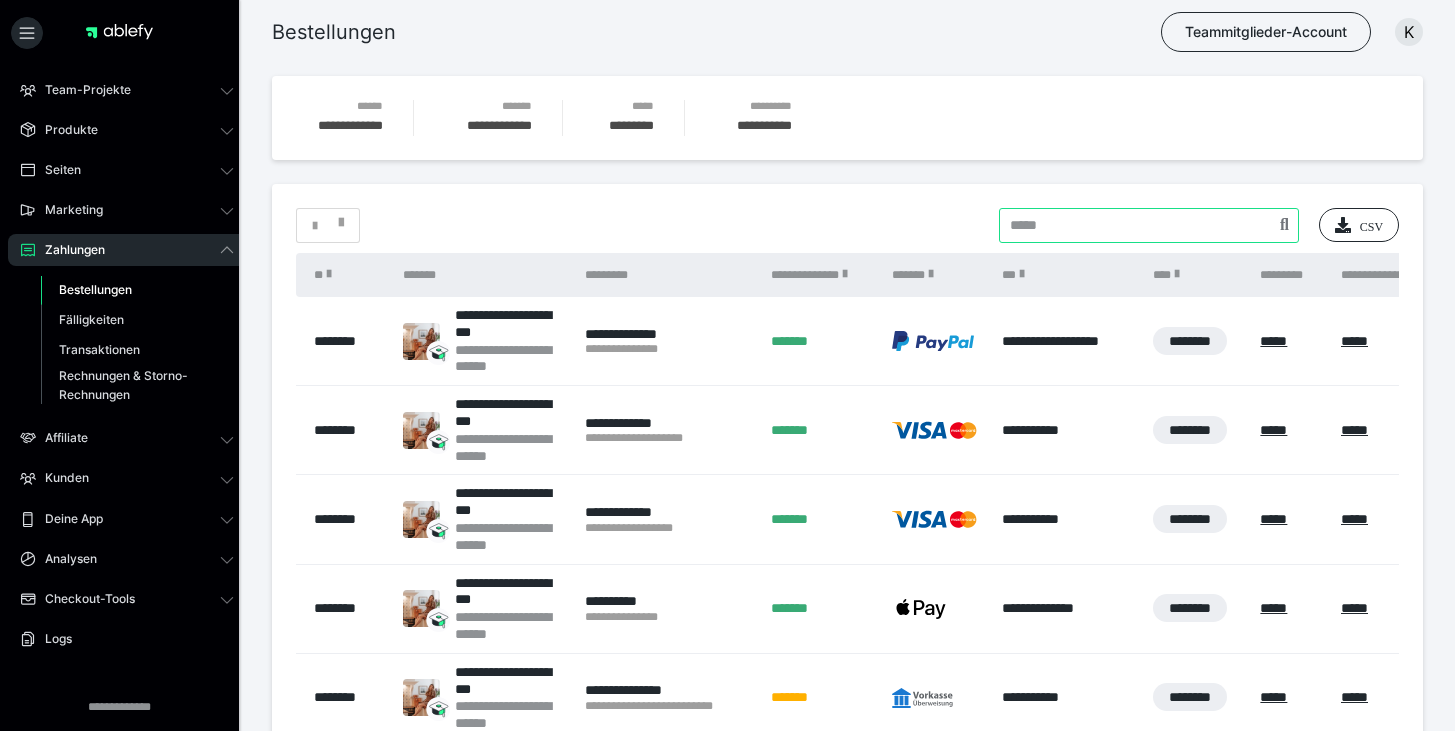 scroll, scrollTop: 0, scrollLeft: 0, axis: both 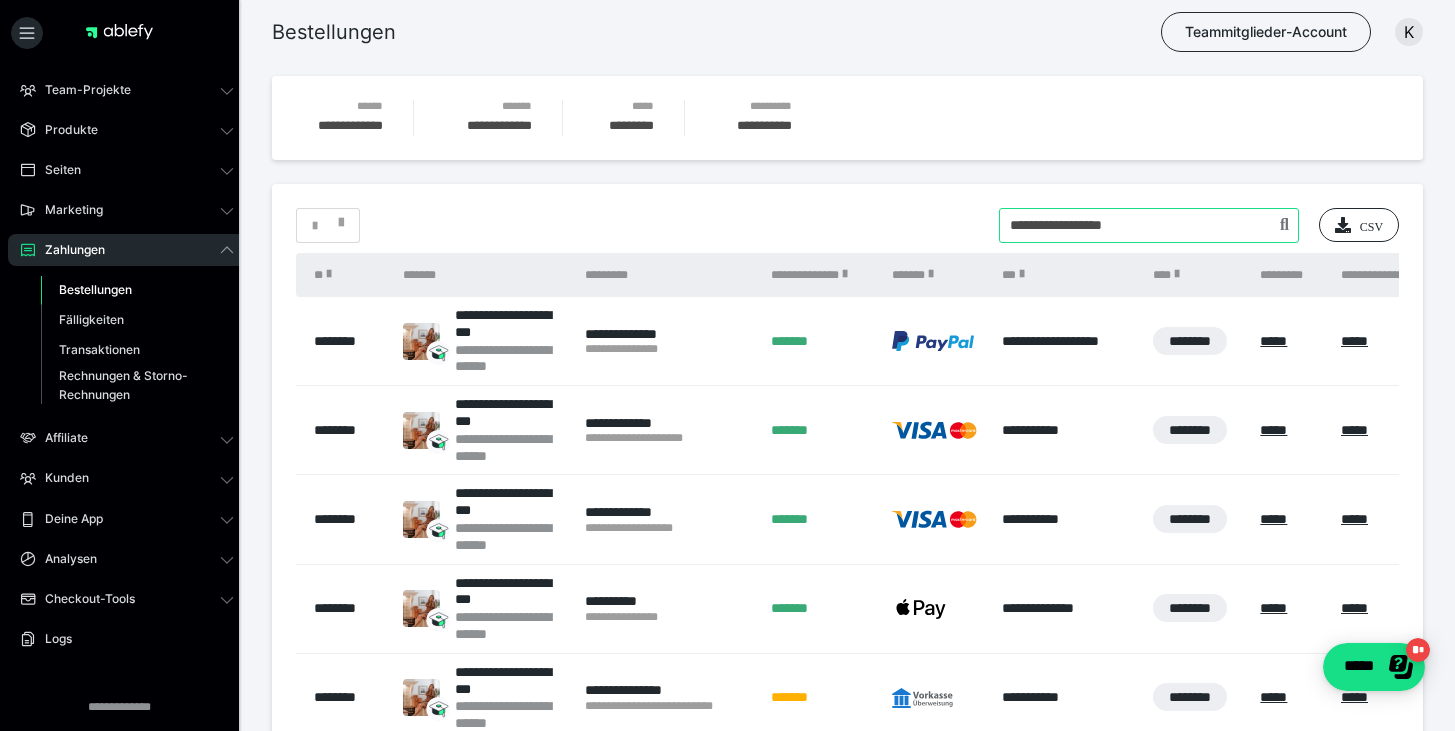type on "**********" 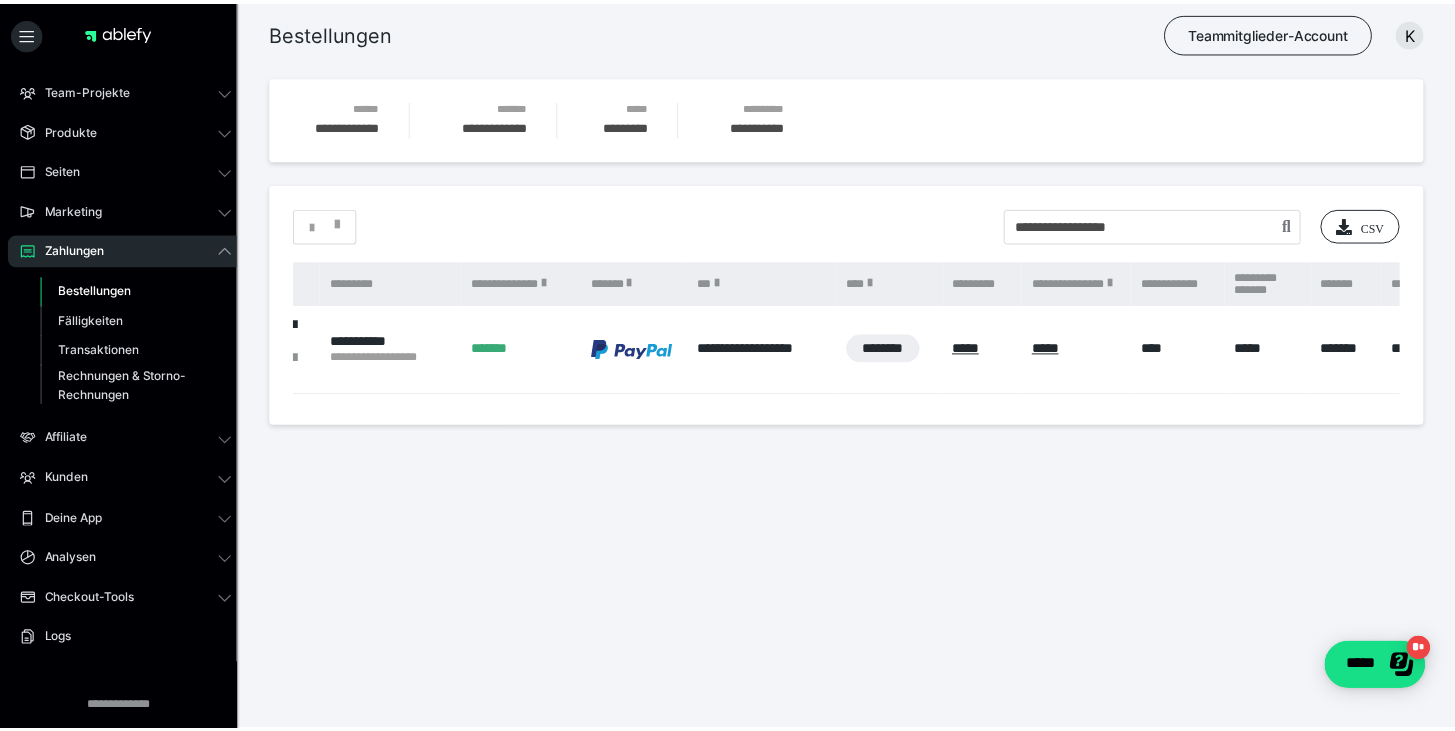 scroll, scrollTop: 0, scrollLeft: 0, axis: both 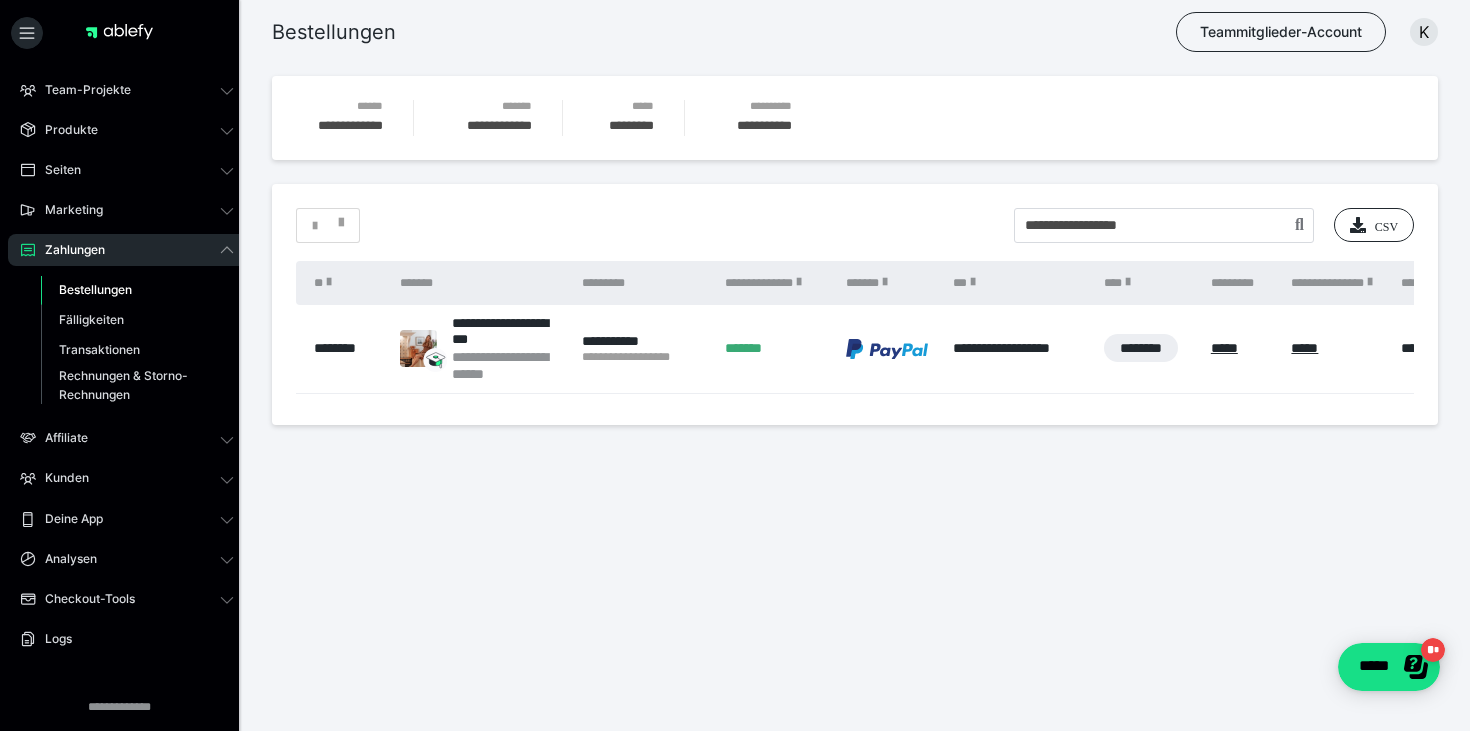 click on "********" at bounding box center (343, 349) 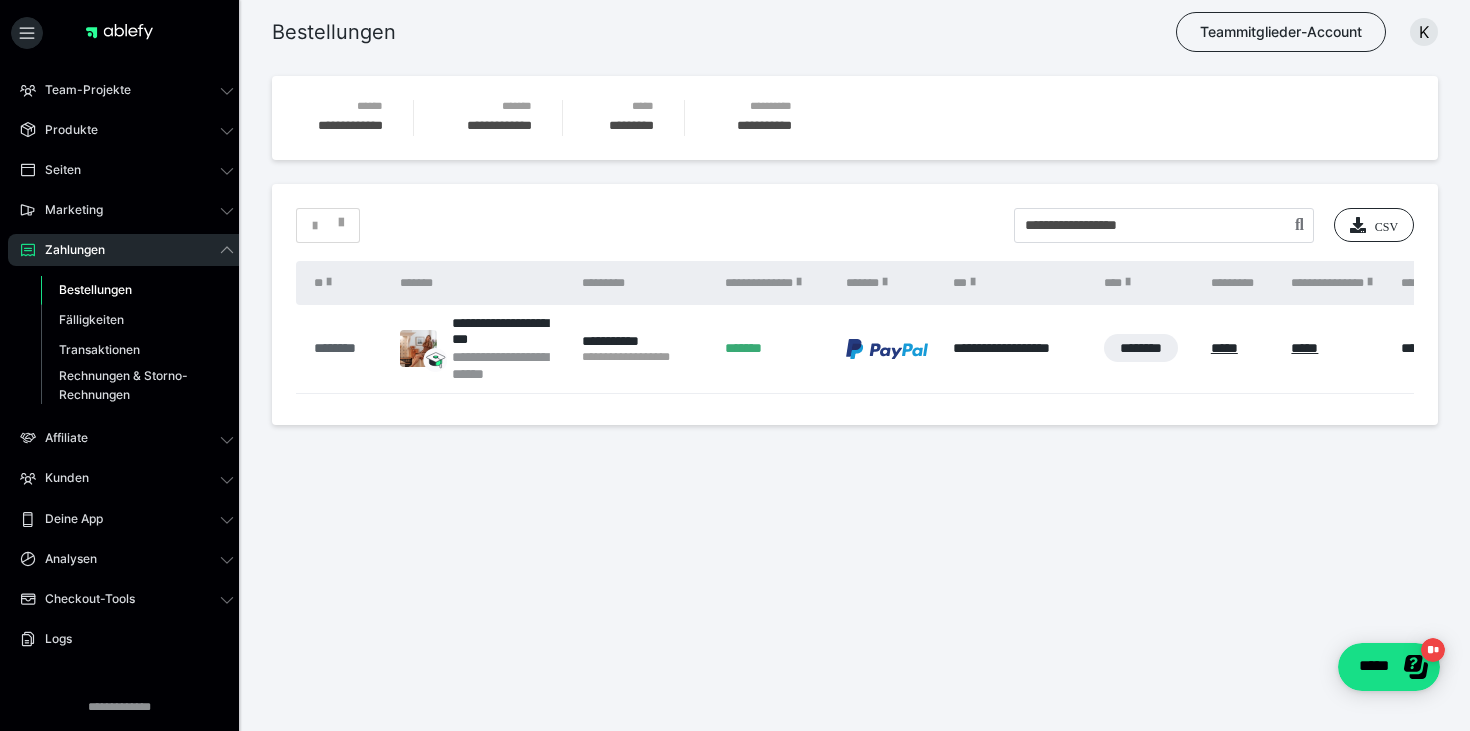click on "********" at bounding box center (347, 348) 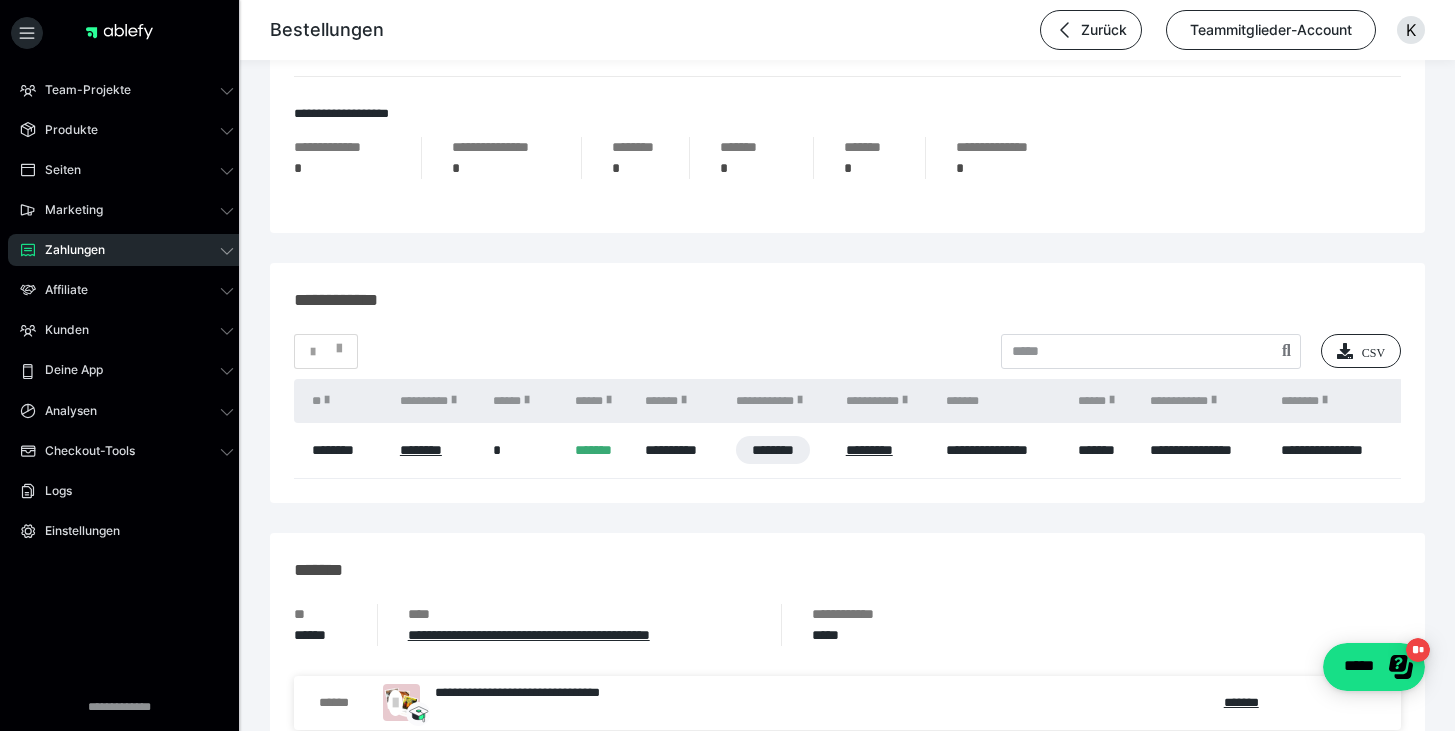 scroll, scrollTop: 1187, scrollLeft: 0, axis: vertical 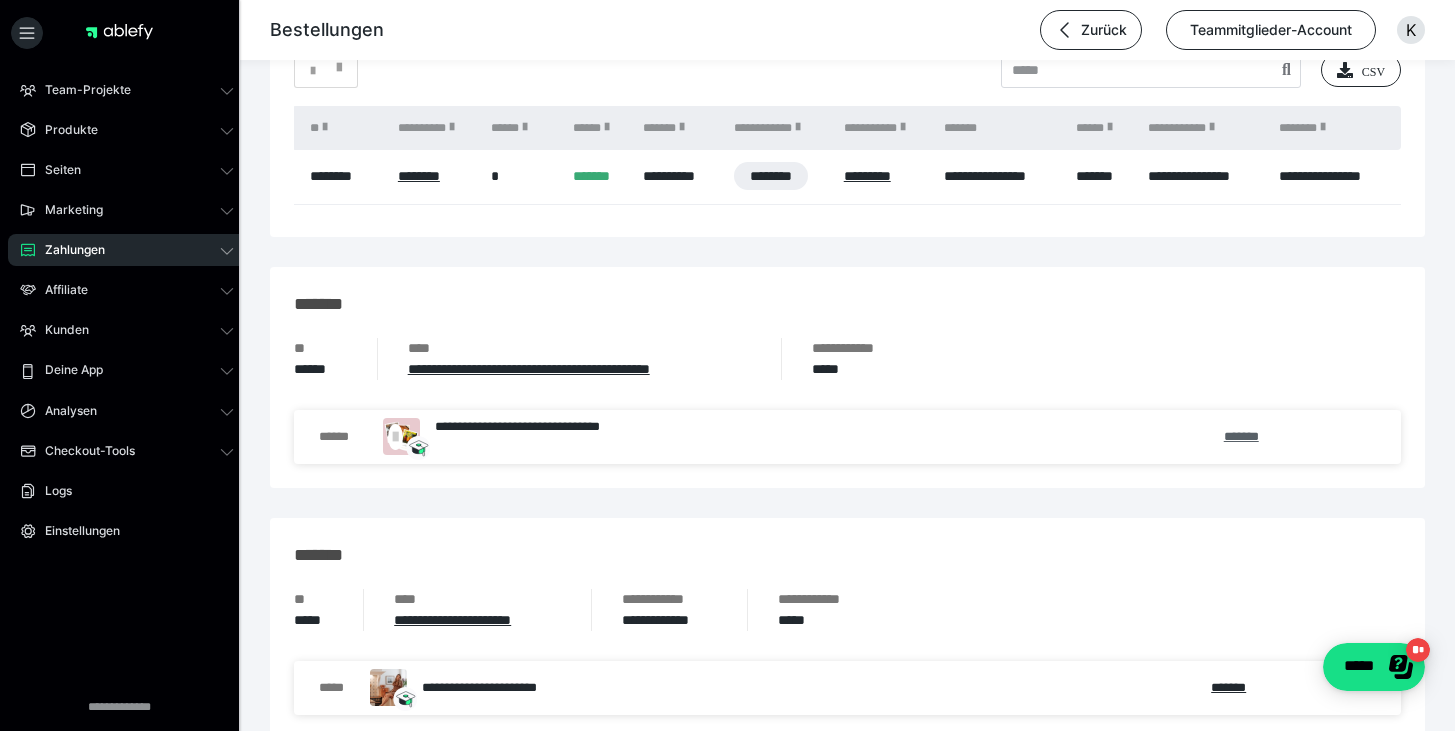click on "*******" at bounding box center [1241, 436] 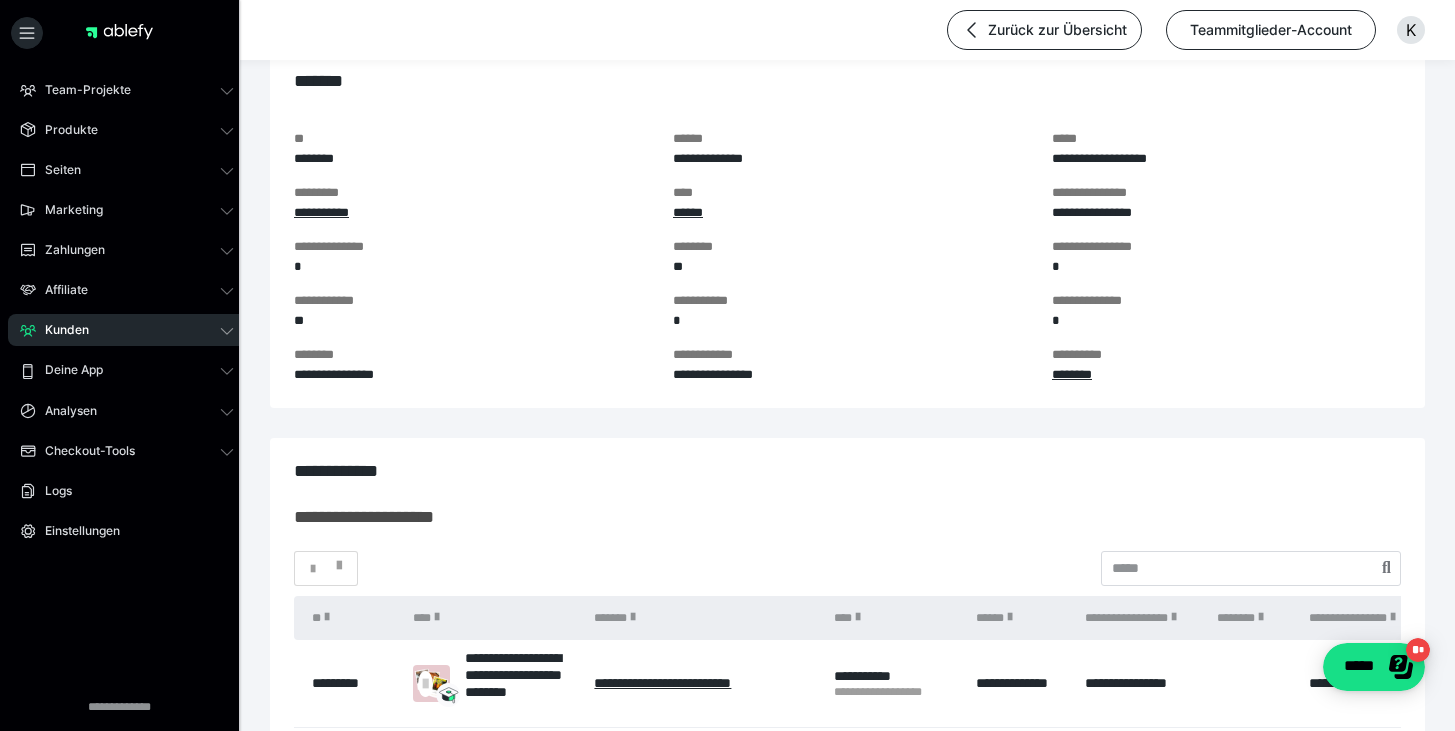 scroll, scrollTop: 0, scrollLeft: 0, axis: both 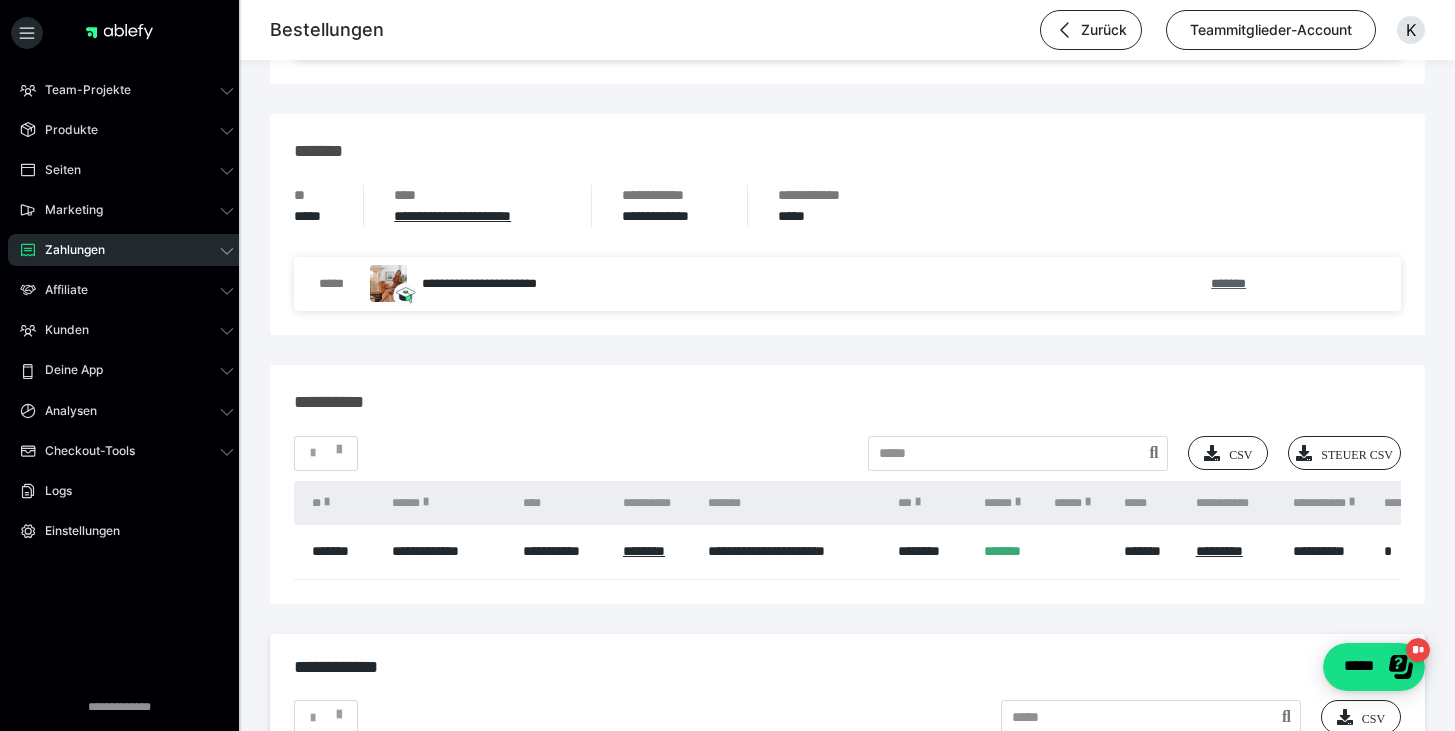 click on "*******" at bounding box center (1228, 283) 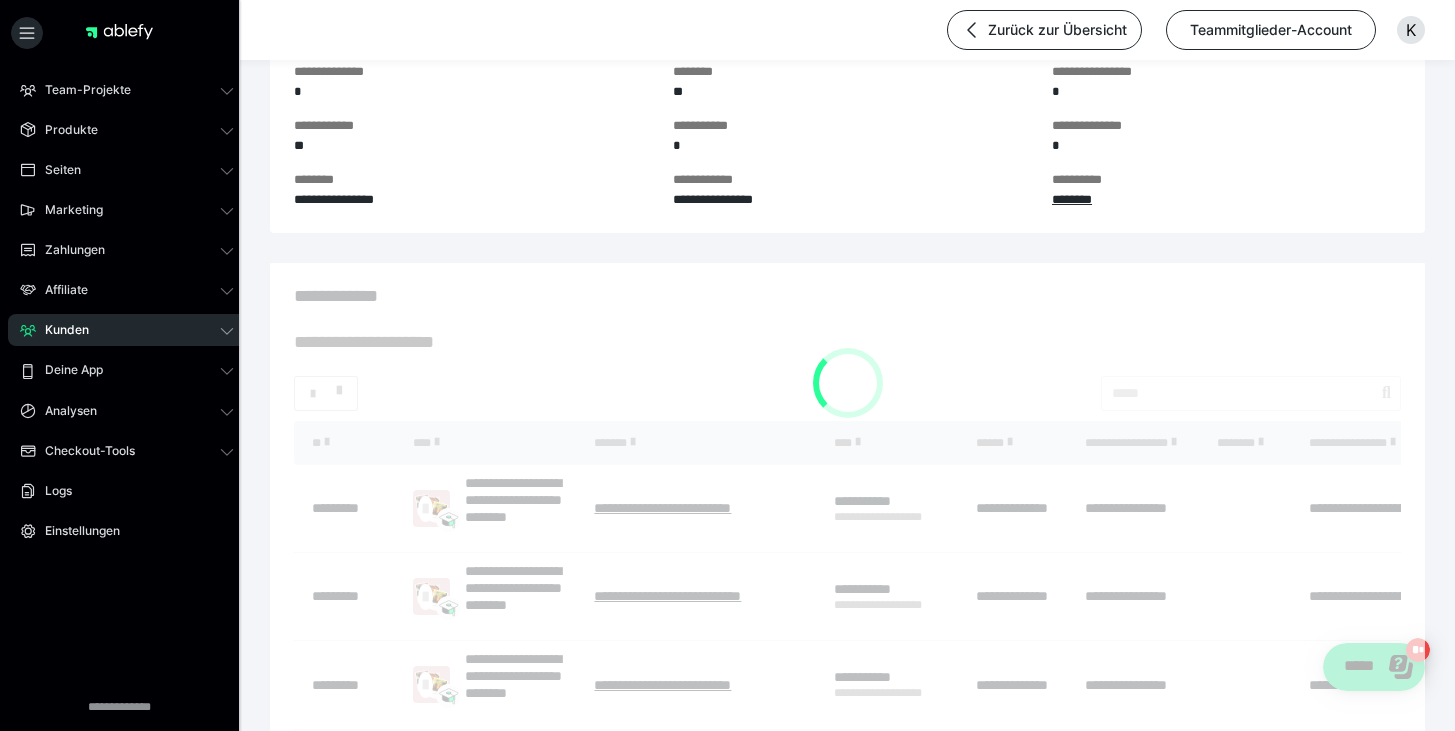 scroll, scrollTop: 379, scrollLeft: 0, axis: vertical 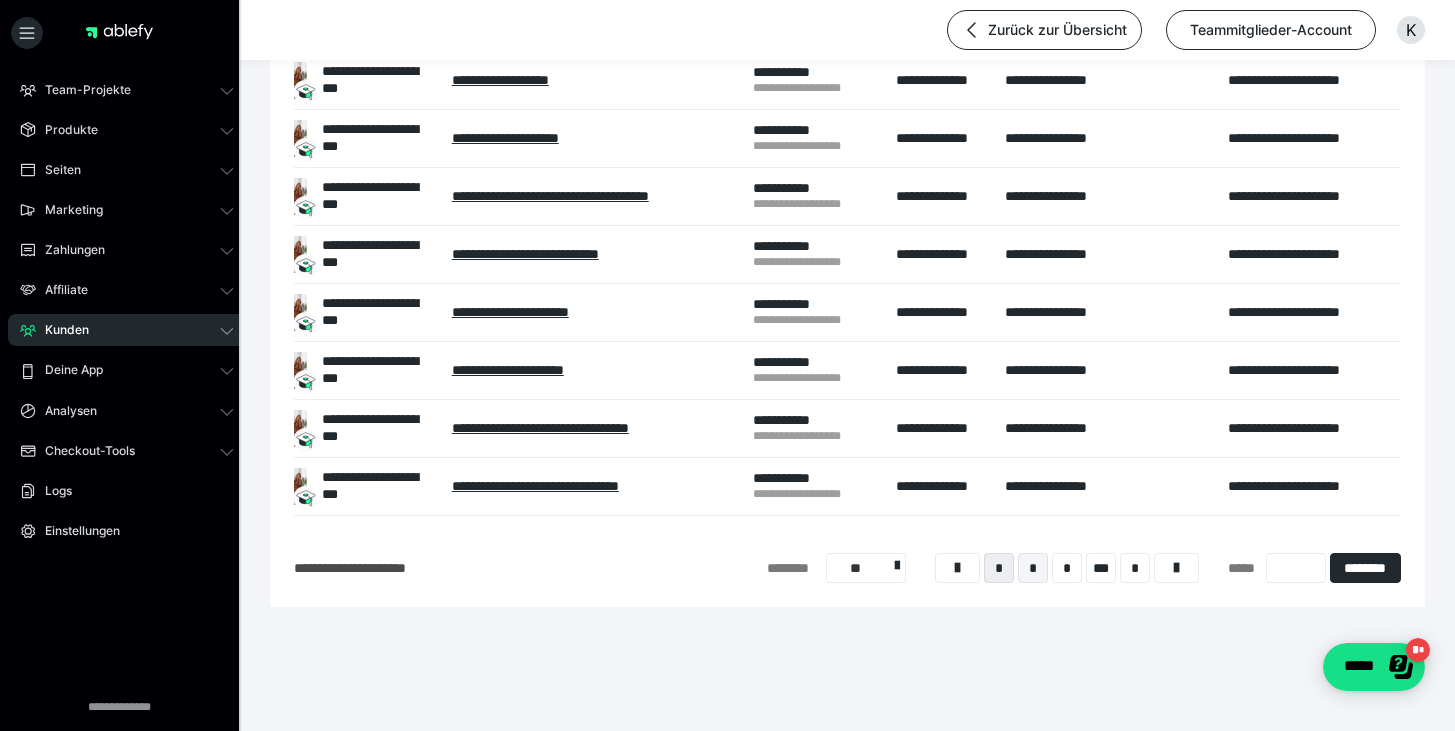click on "*" at bounding box center [1033, 568] 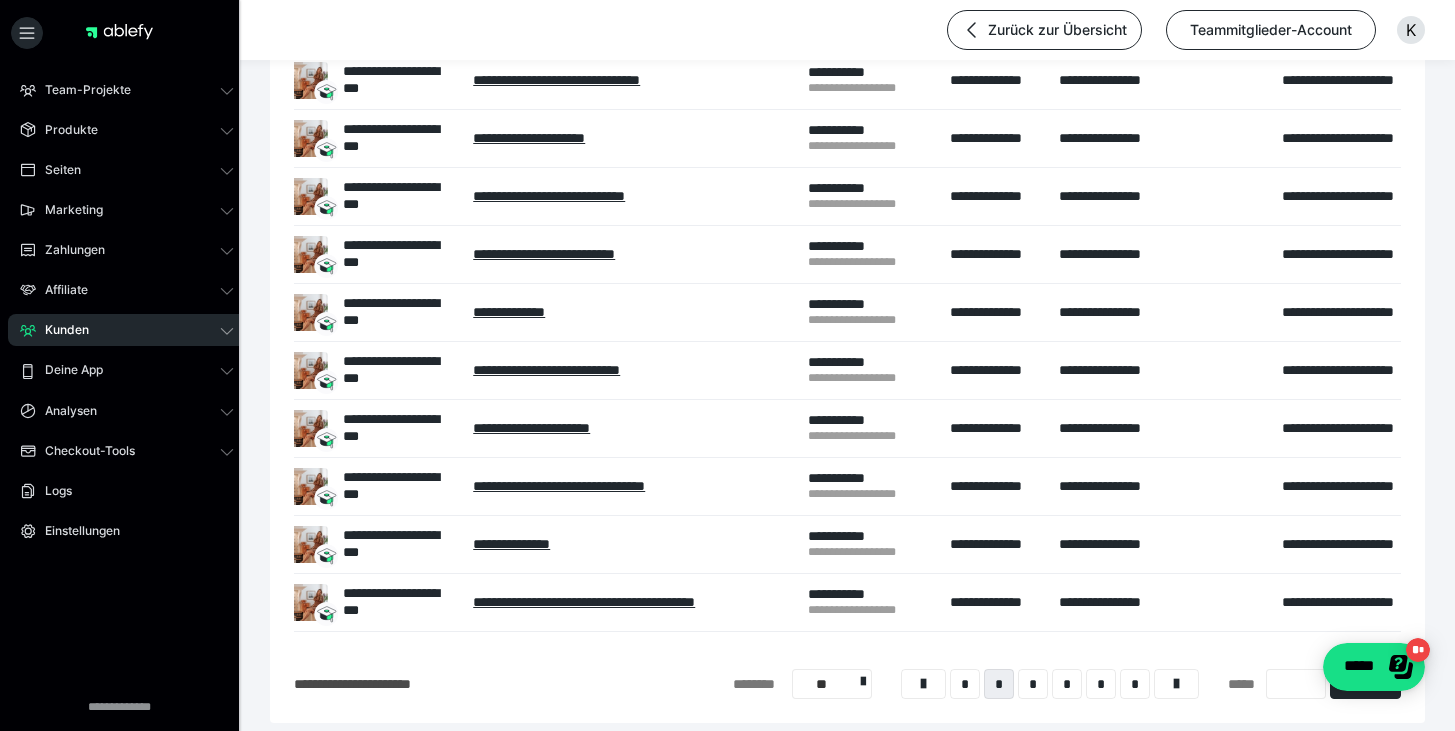 scroll, scrollTop: 0, scrollLeft: 0, axis: both 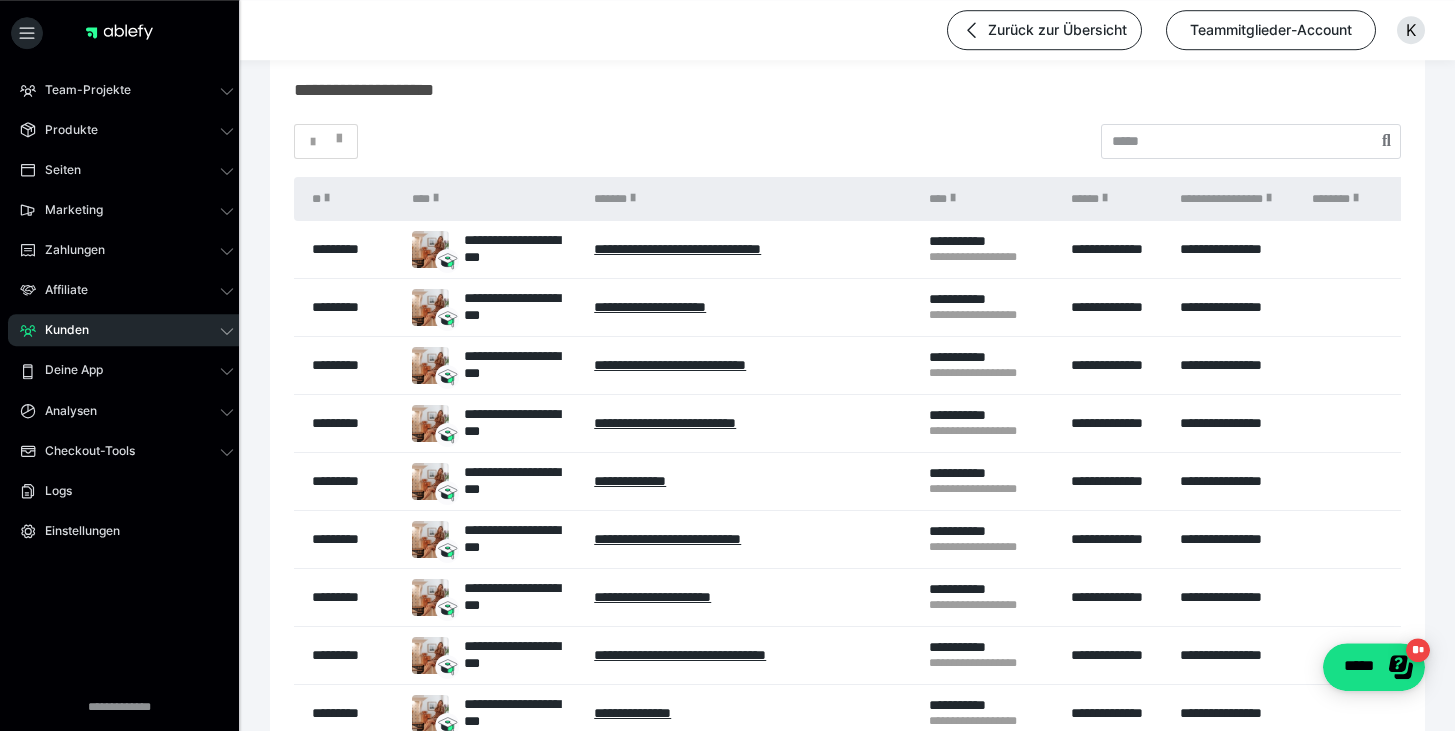 click on "**********" at bounding box center (1115, 481) 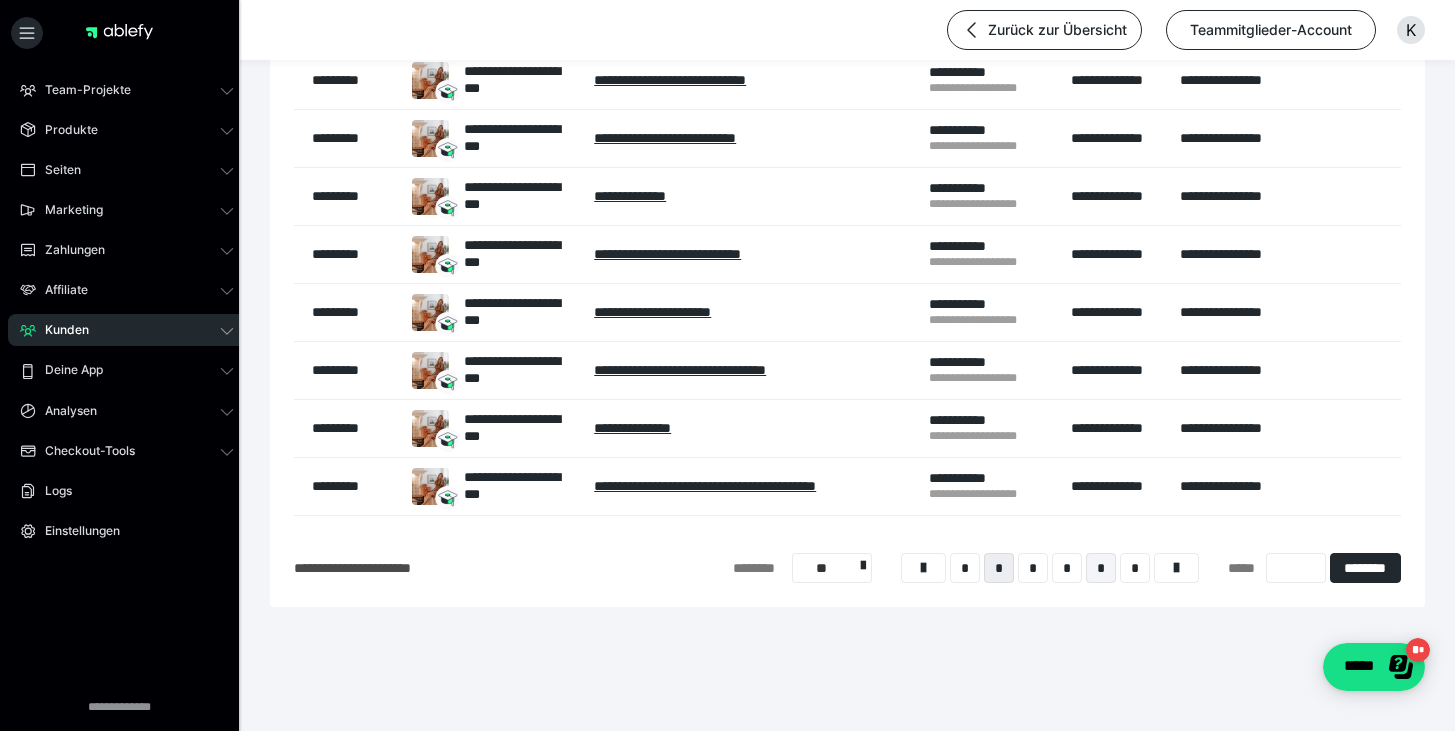 click on "*" at bounding box center (1101, 568) 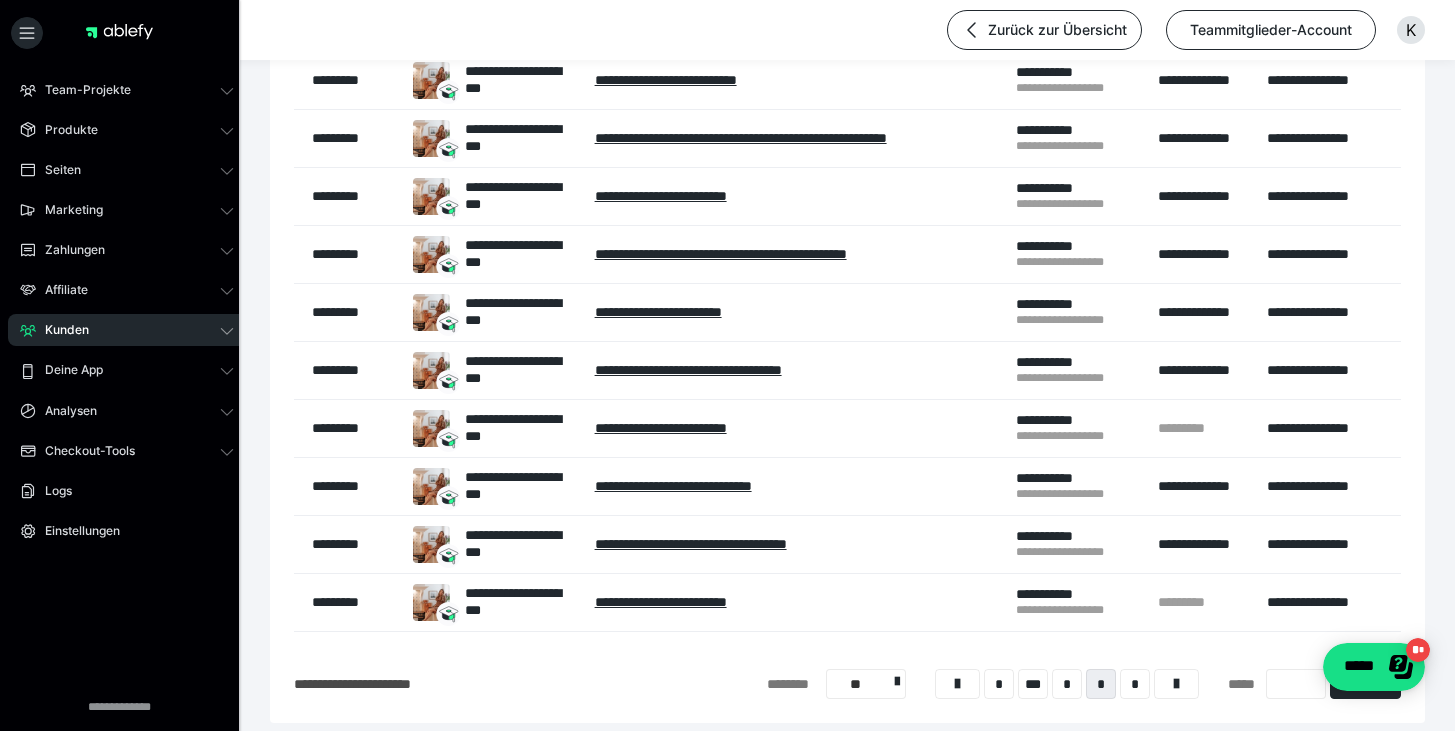 scroll, scrollTop: 754, scrollLeft: 0, axis: vertical 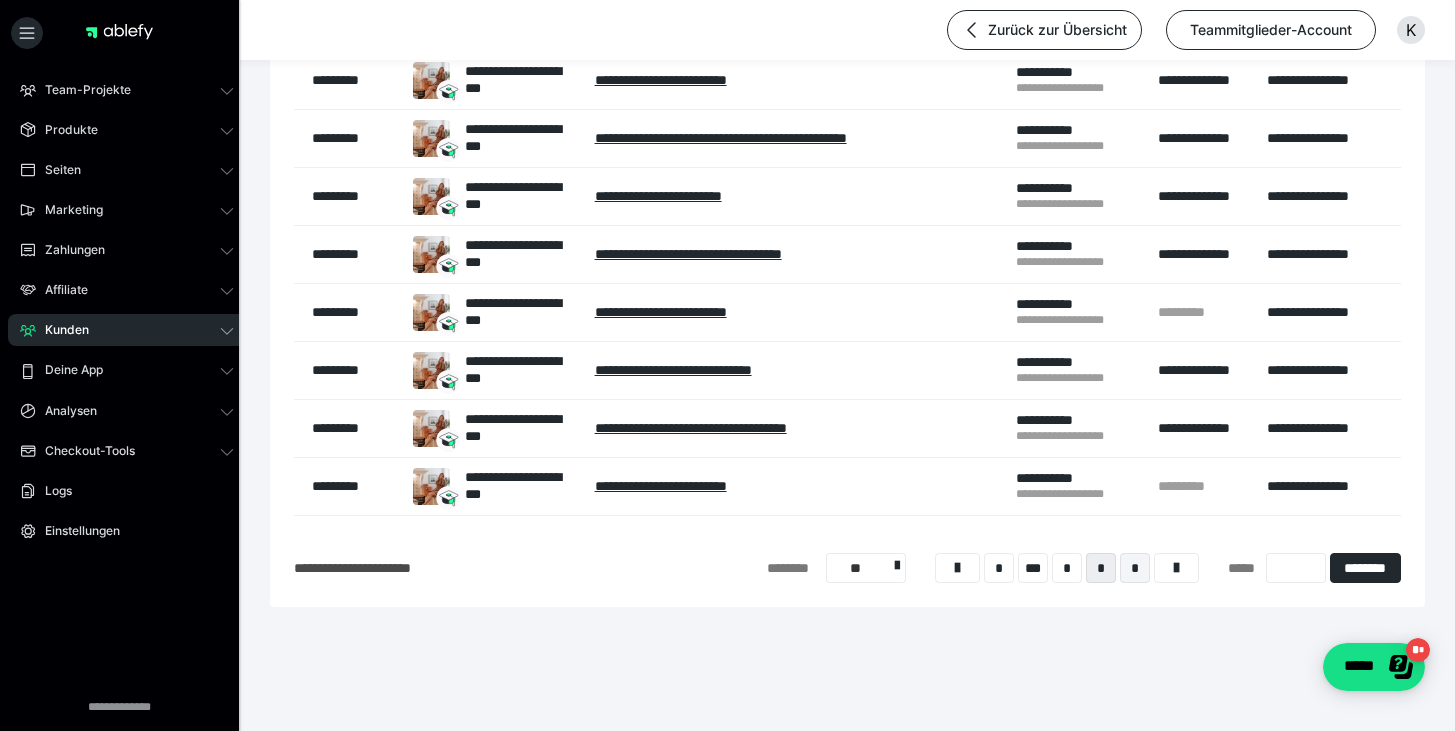 click on "*" at bounding box center [1135, 568] 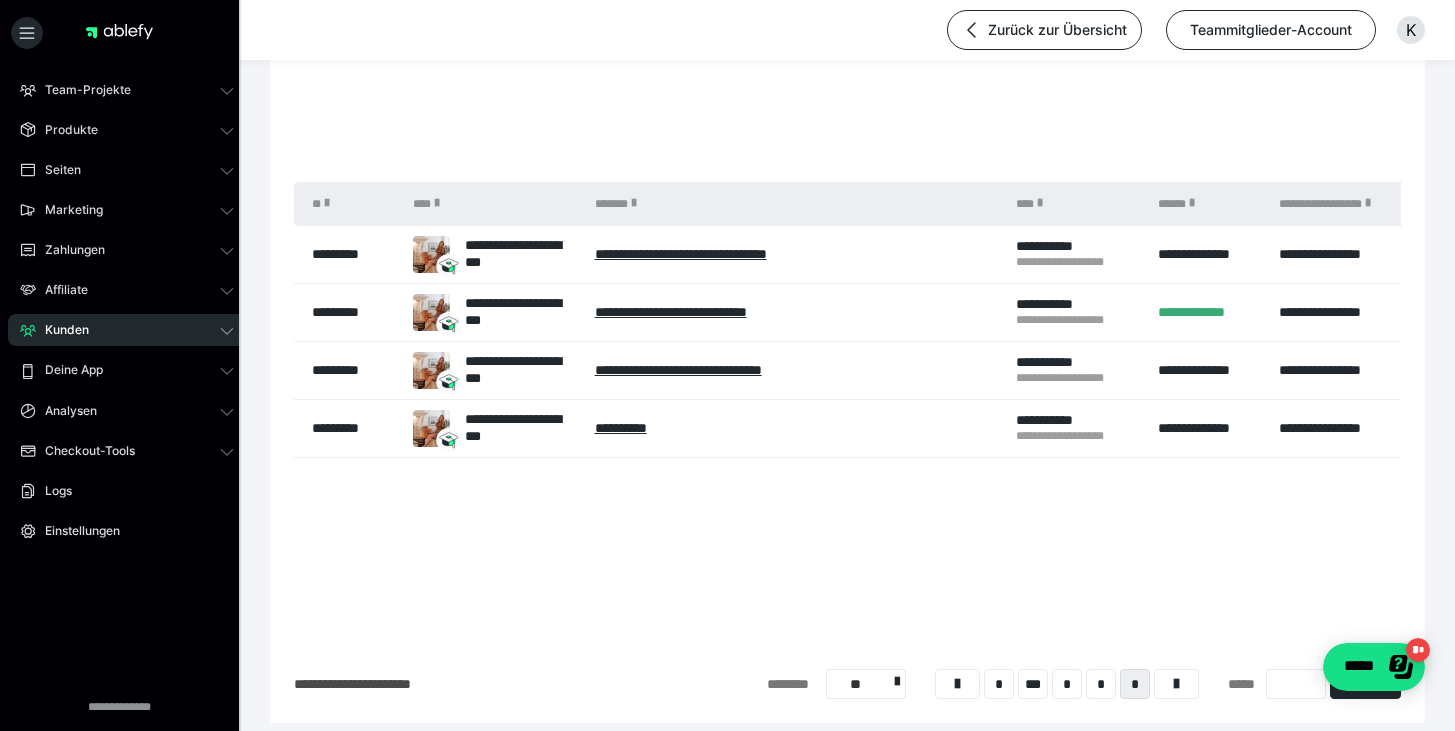 scroll, scrollTop: 406, scrollLeft: 0, axis: vertical 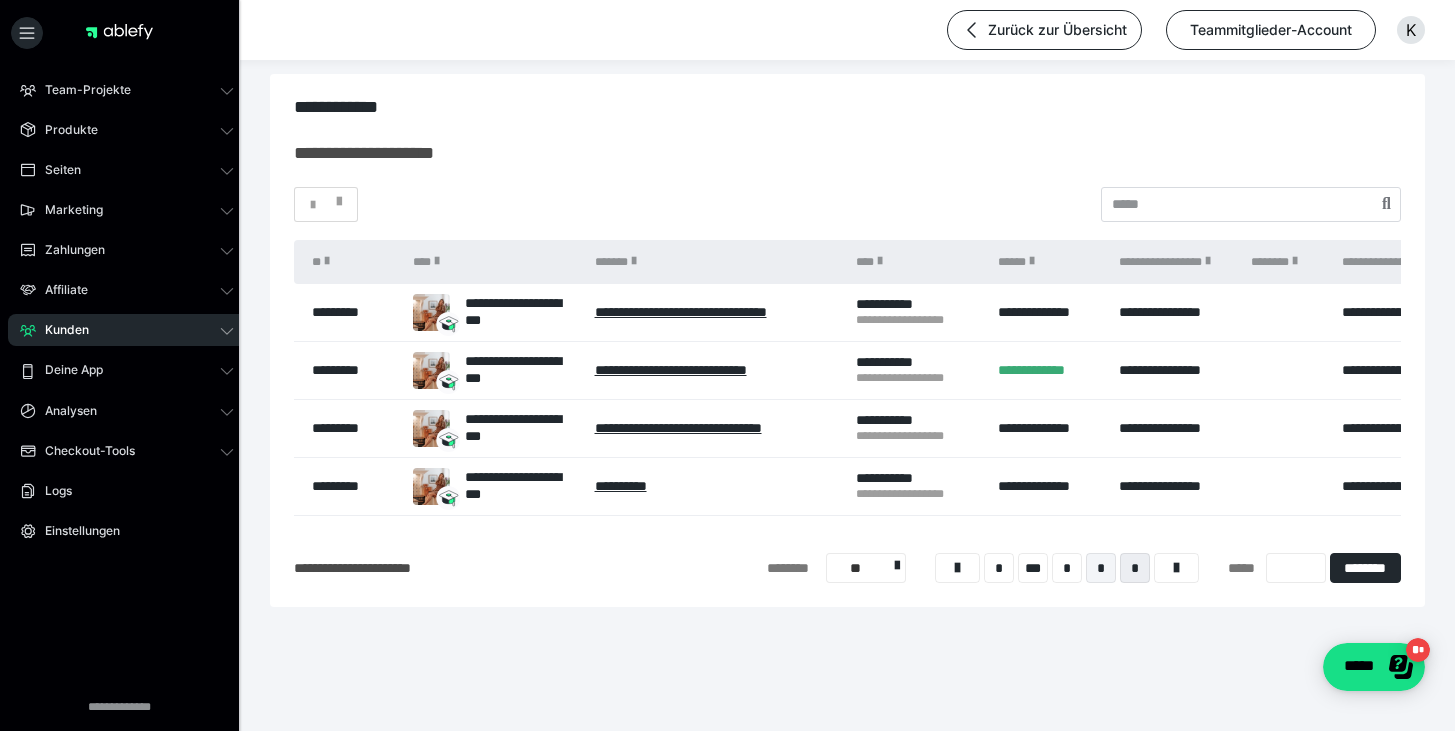 click on "*" at bounding box center [1101, 568] 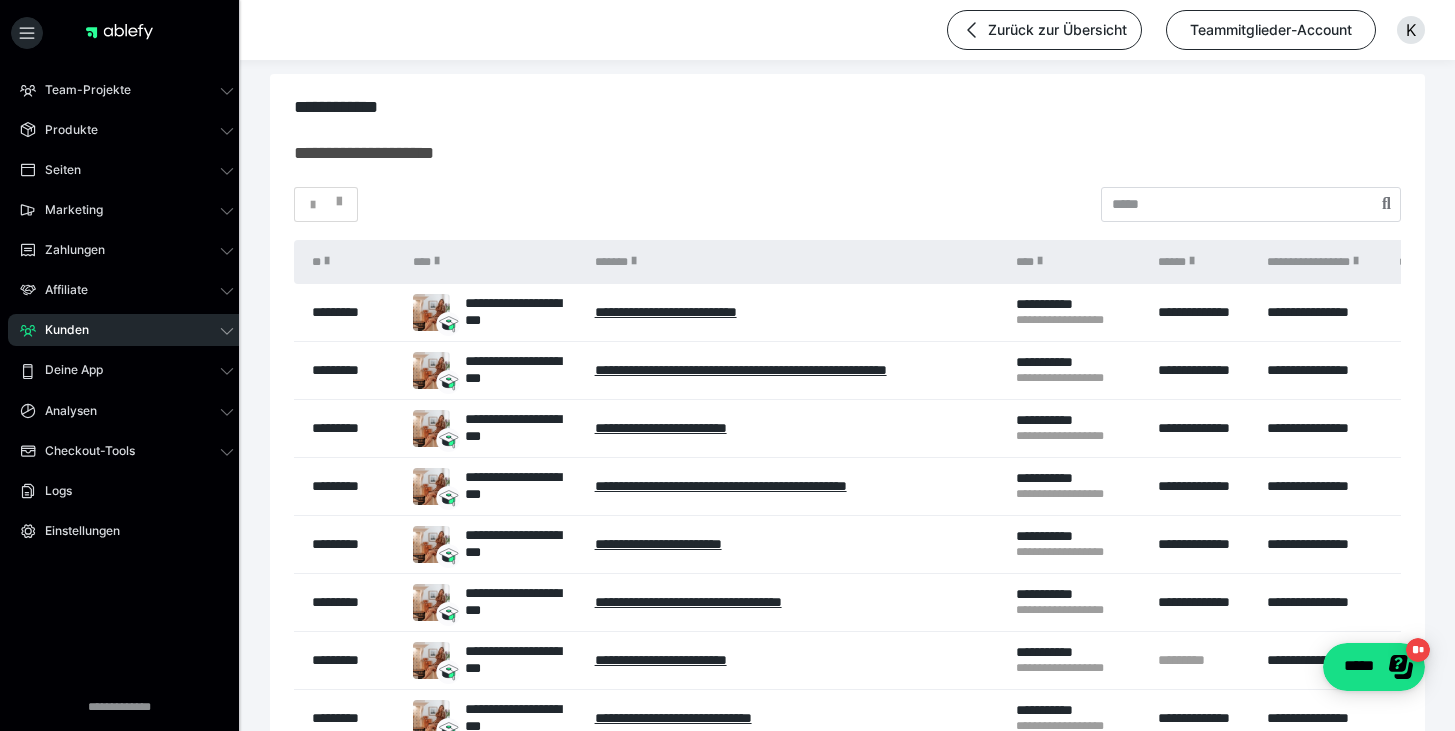 scroll, scrollTop: 754, scrollLeft: 0, axis: vertical 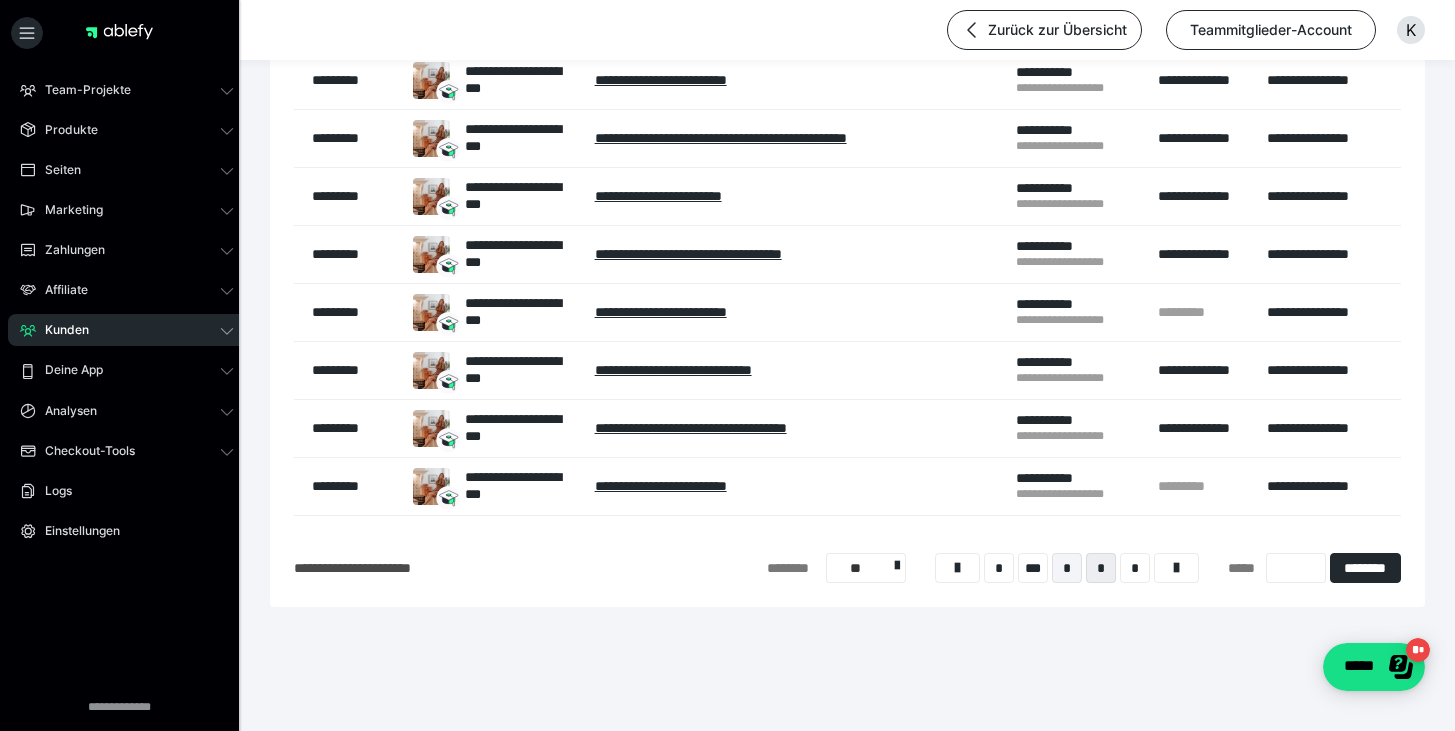 click on "*" at bounding box center [1067, 568] 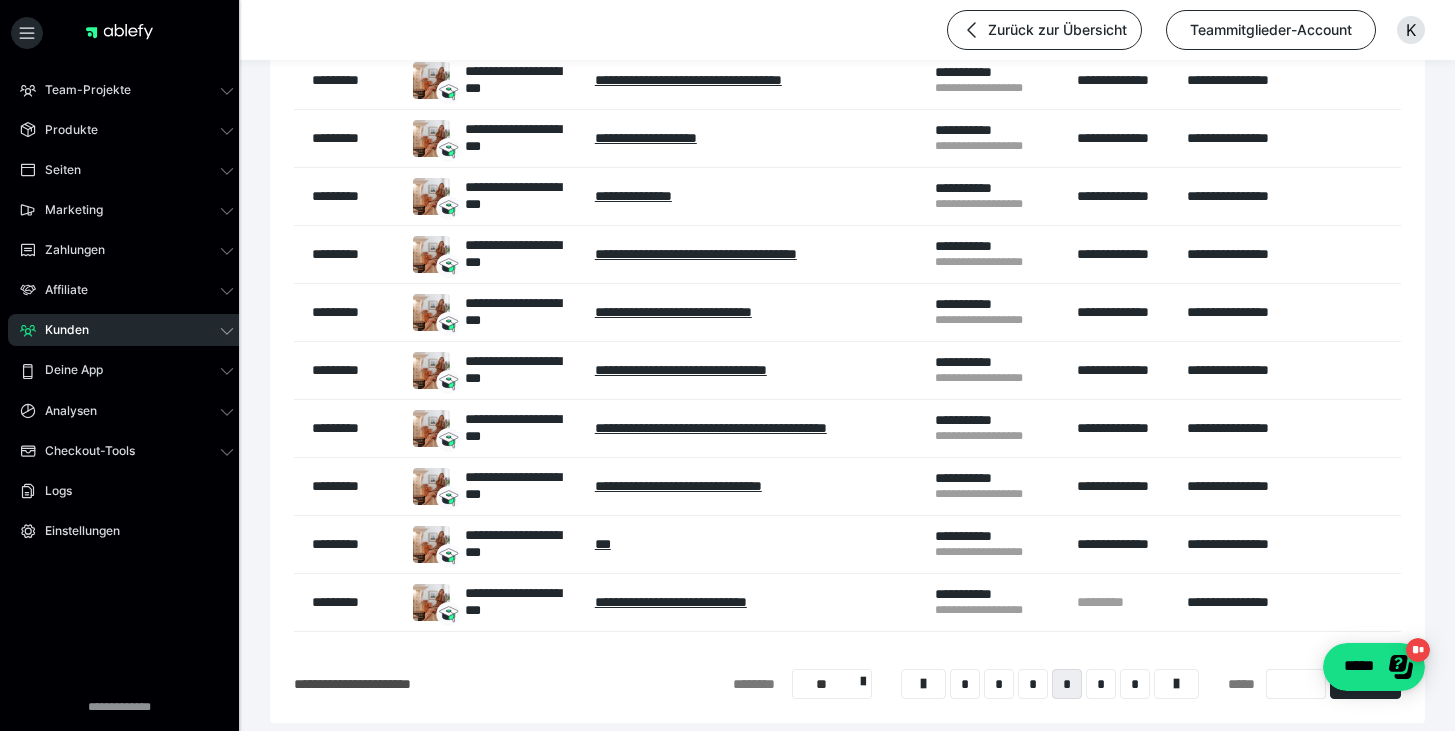 scroll, scrollTop: 754, scrollLeft: 0, axis: vertical 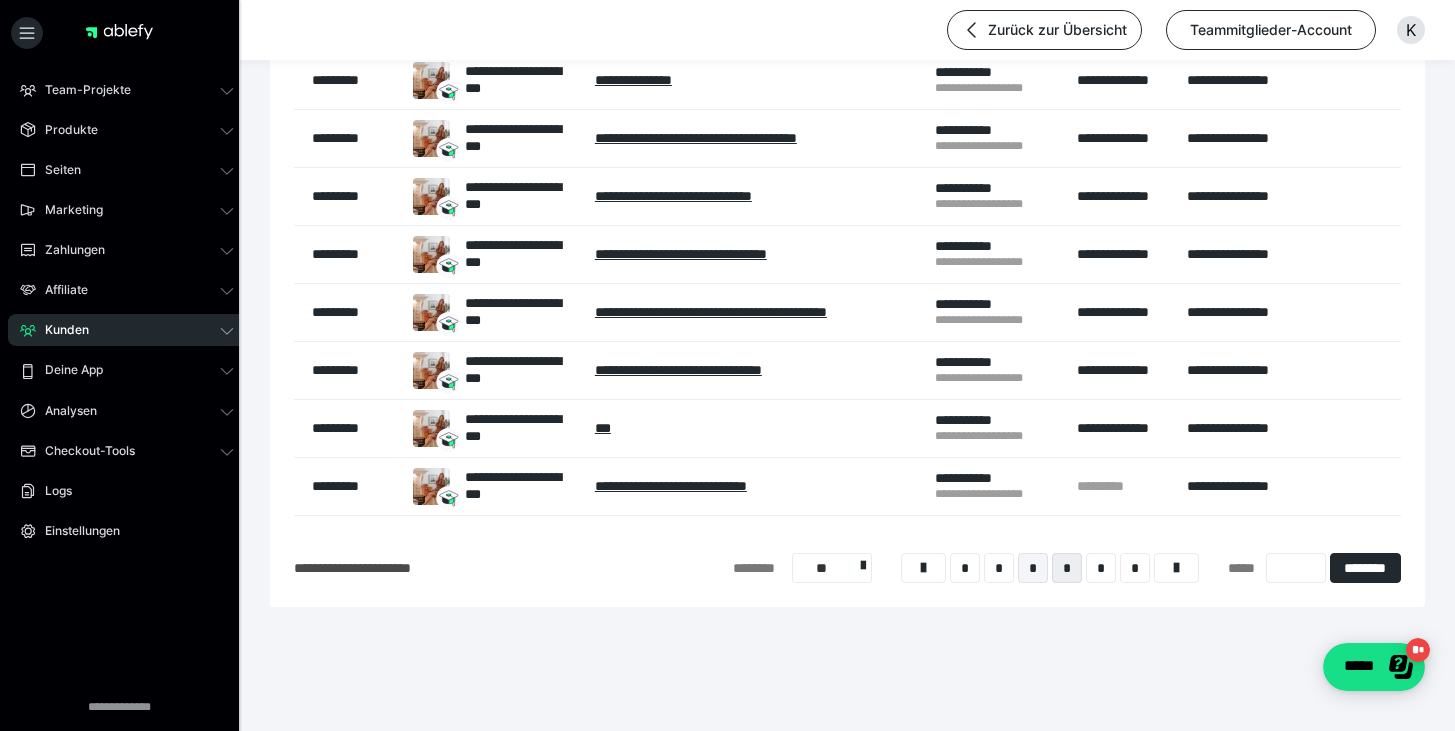 click on "*" at bounding box center [1033, 568] 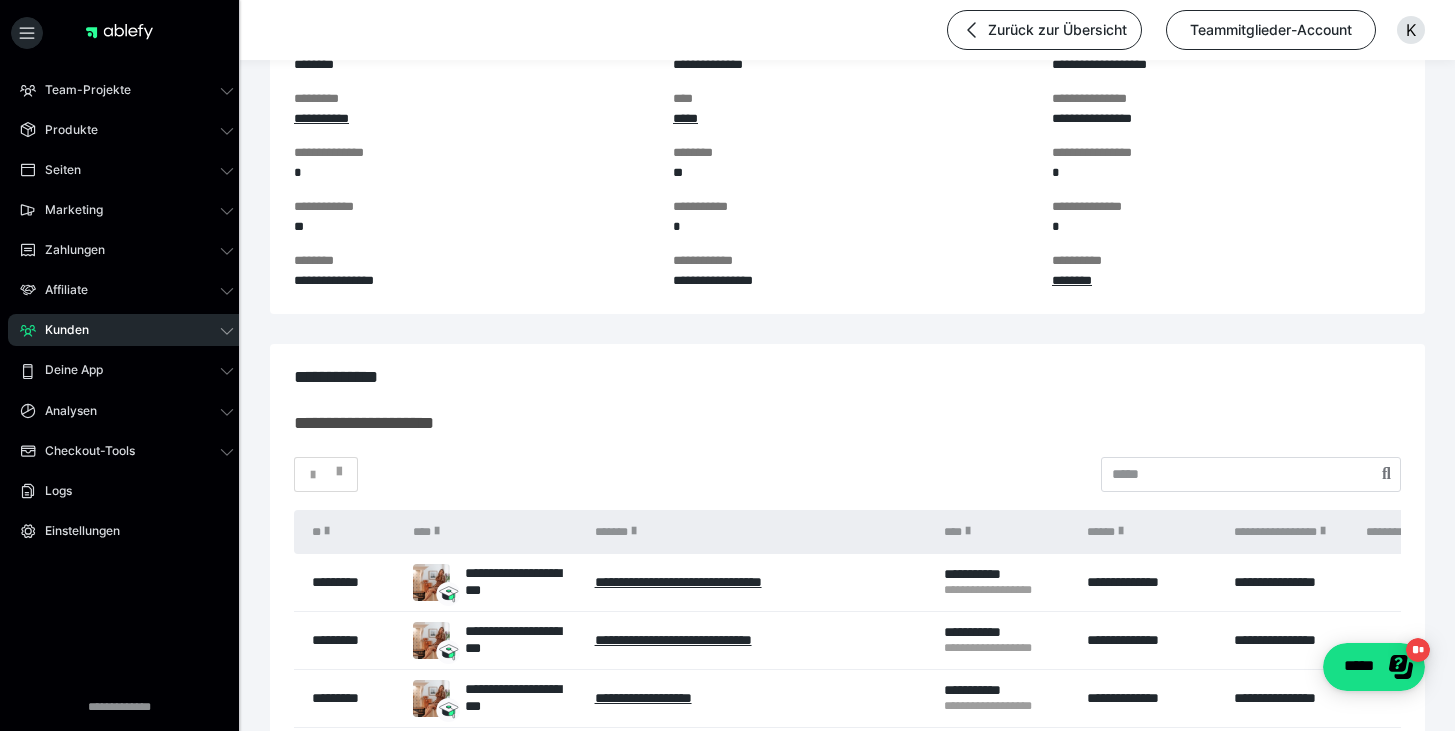 scroll, scrollTop: 0, scrollLeft: 0, axis: both 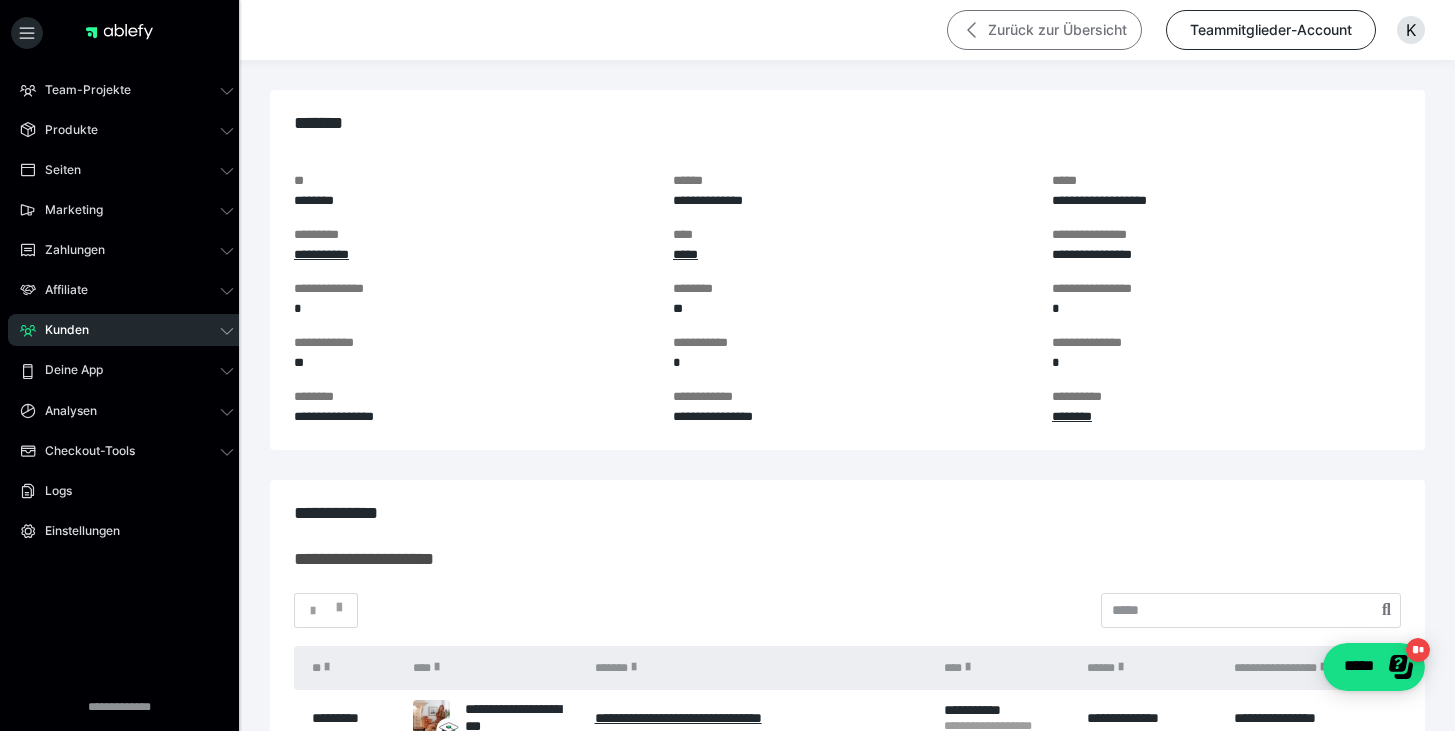 click on "Zurück zur Übersicht" at bounding box center [1044, 30] 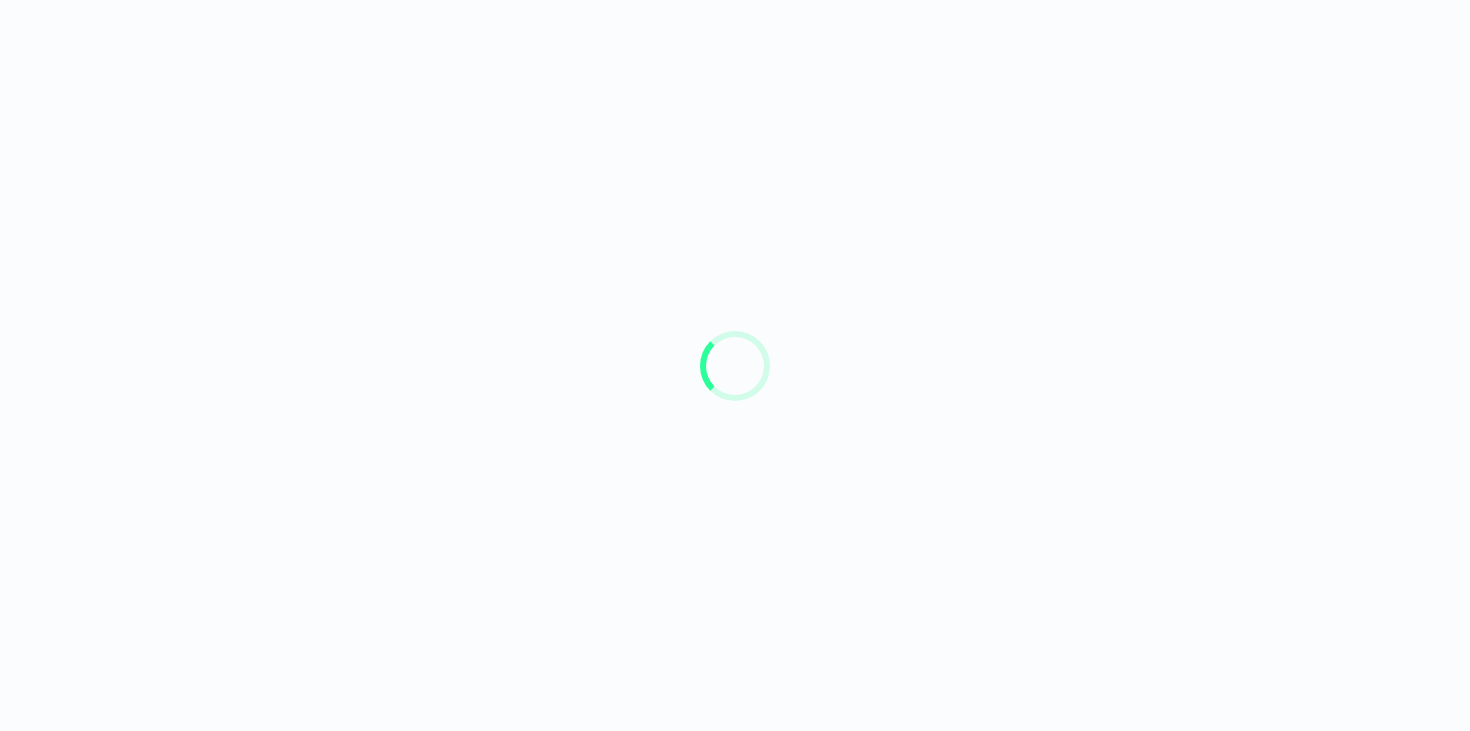 scroll, scrollTop: 0, scrollLeft: 0, axis: both 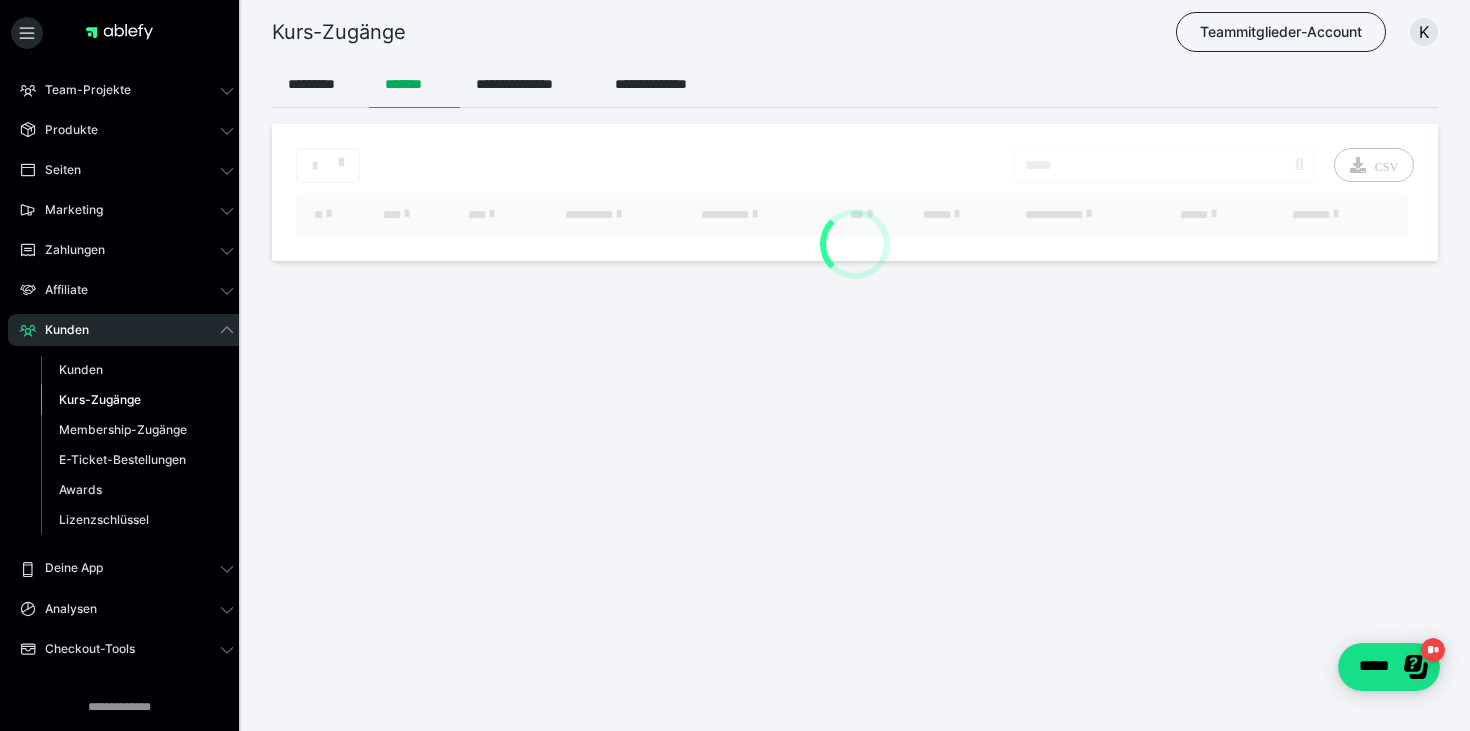 click on "**********" at bounding box center (855, 84) 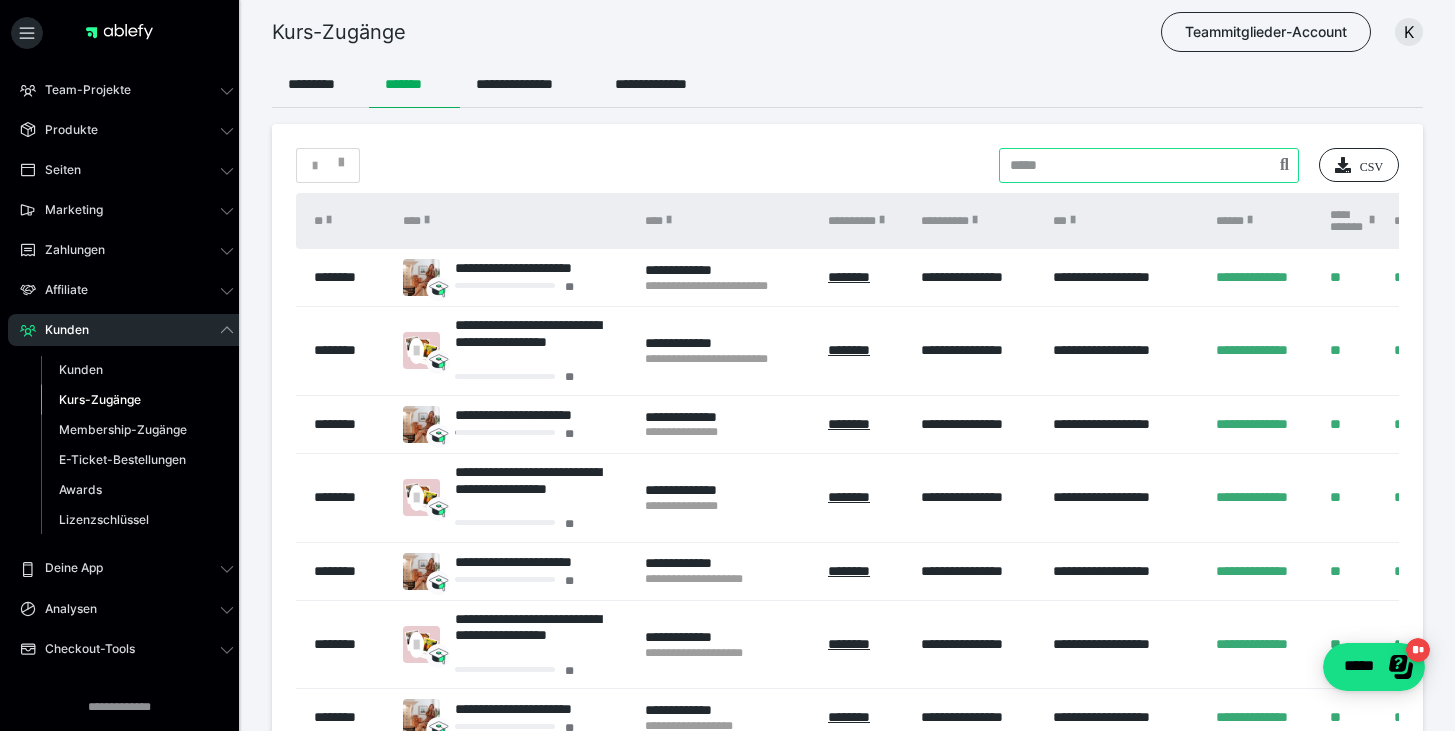 click at bounding box center (1149, 165) 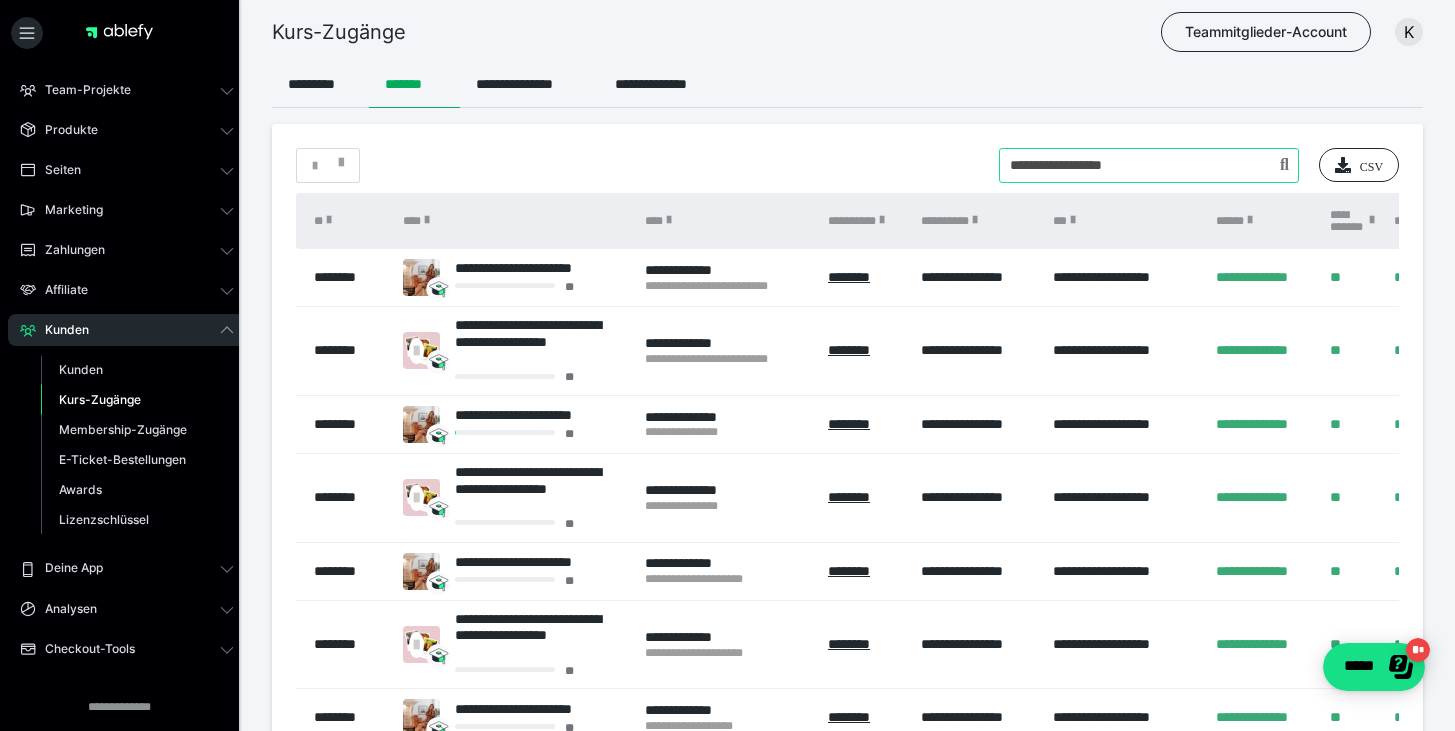 type on "**********" 